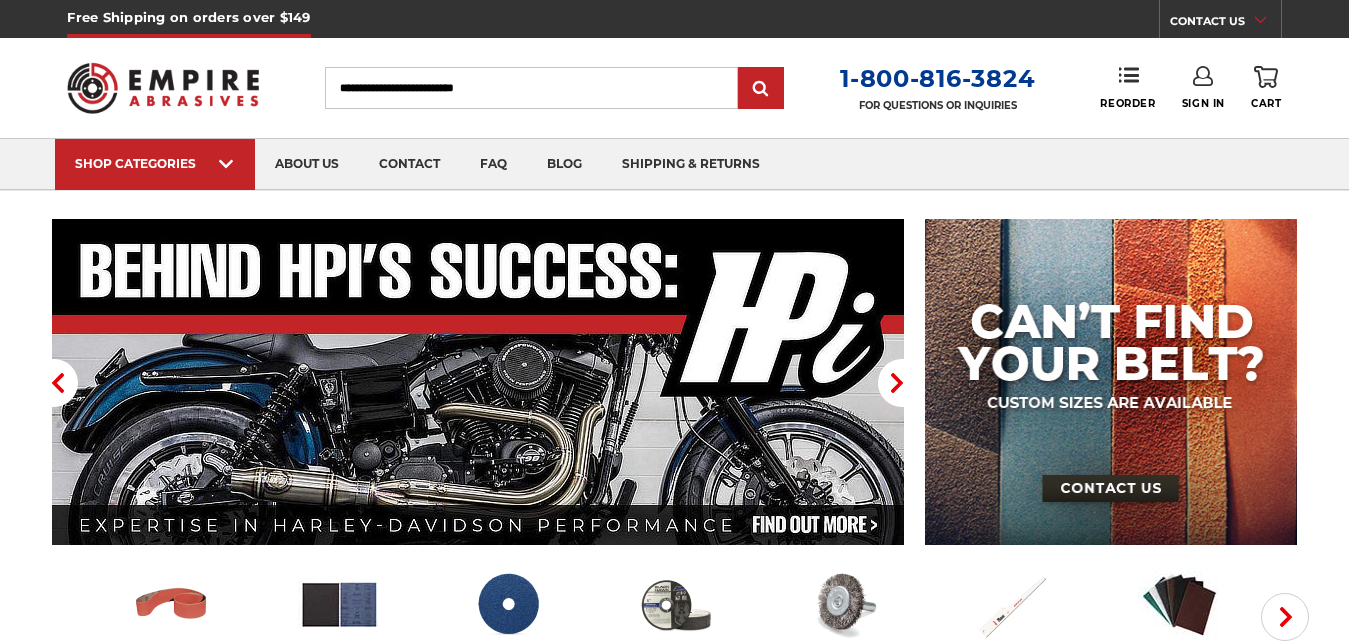 scroll, scrollTop: 0, scrollLeft: 0, axis: both 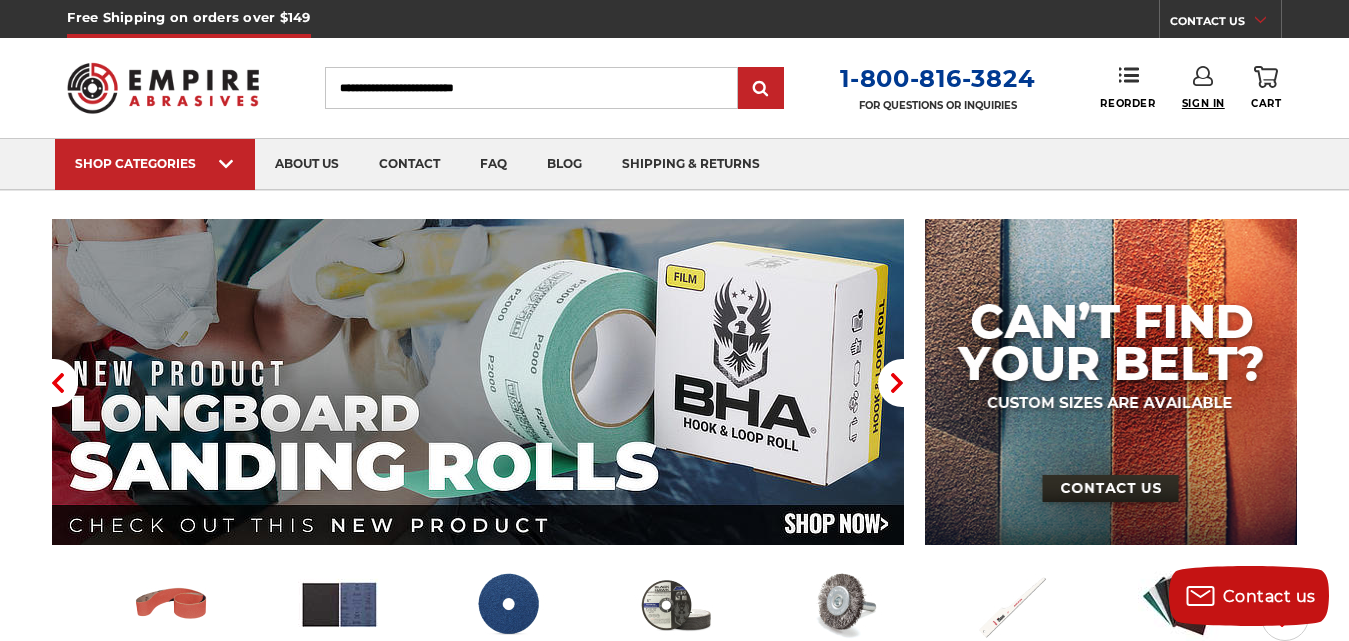 type on "**********" 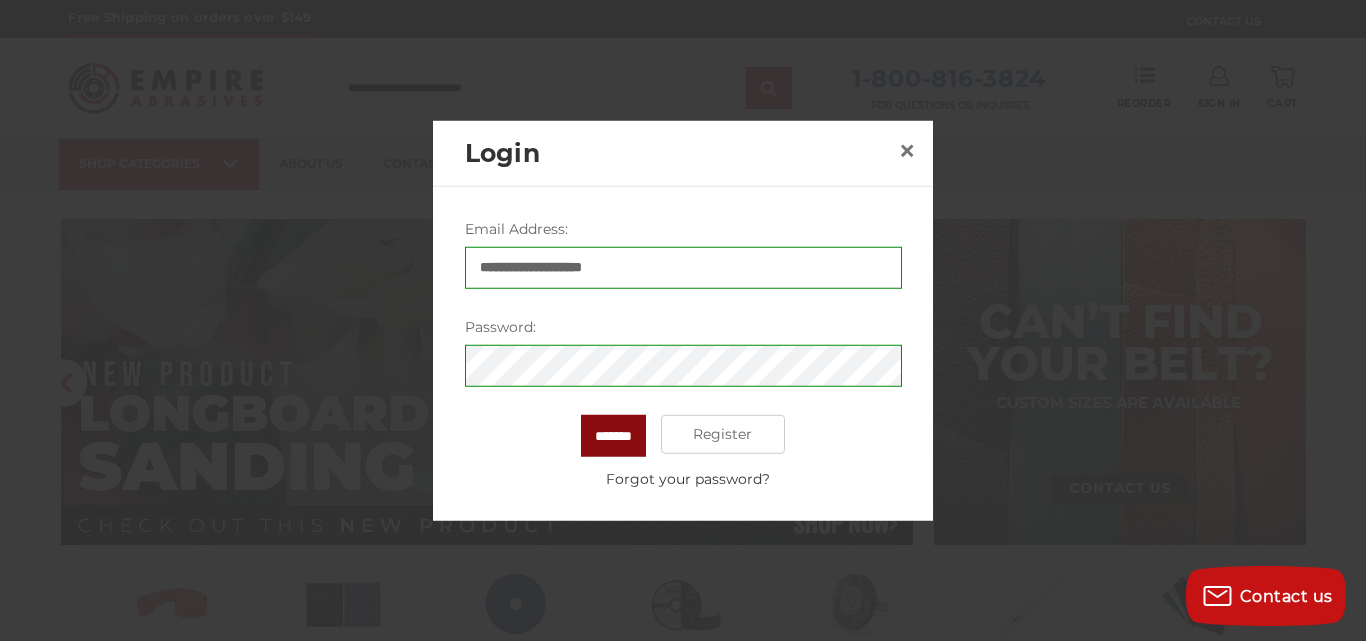 click on "*******" at bounding box center [613, 435] 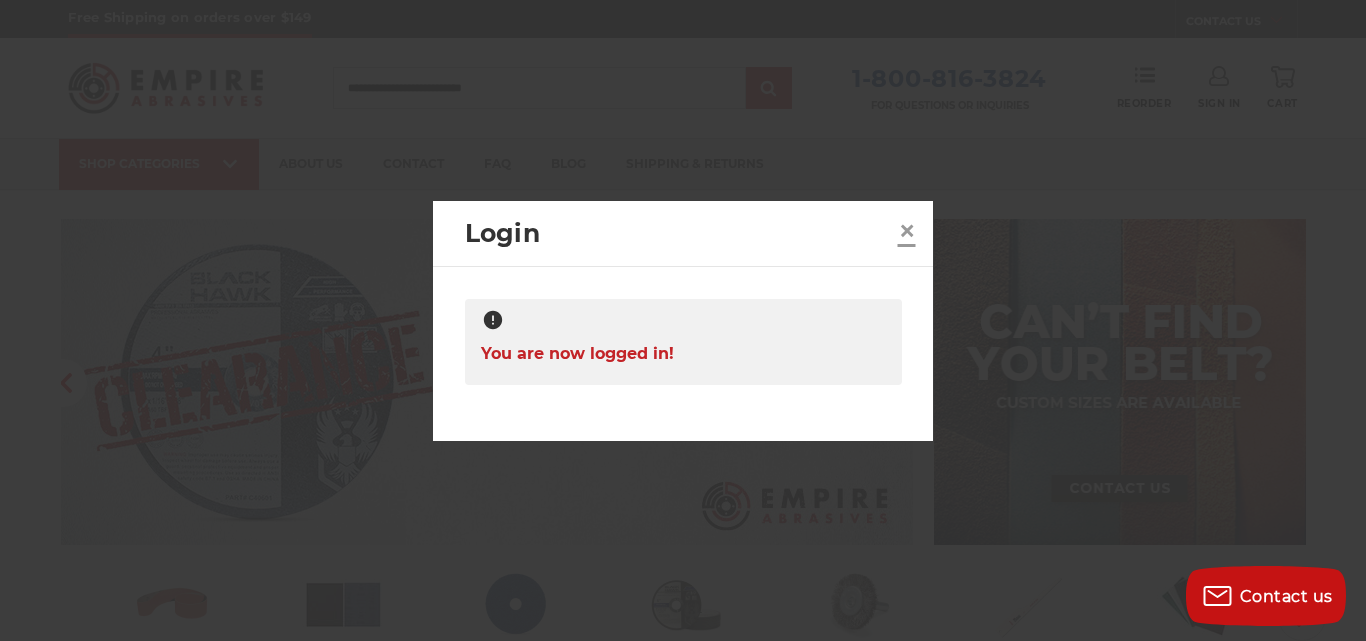 click on "×" at bounding box center [907, 231] 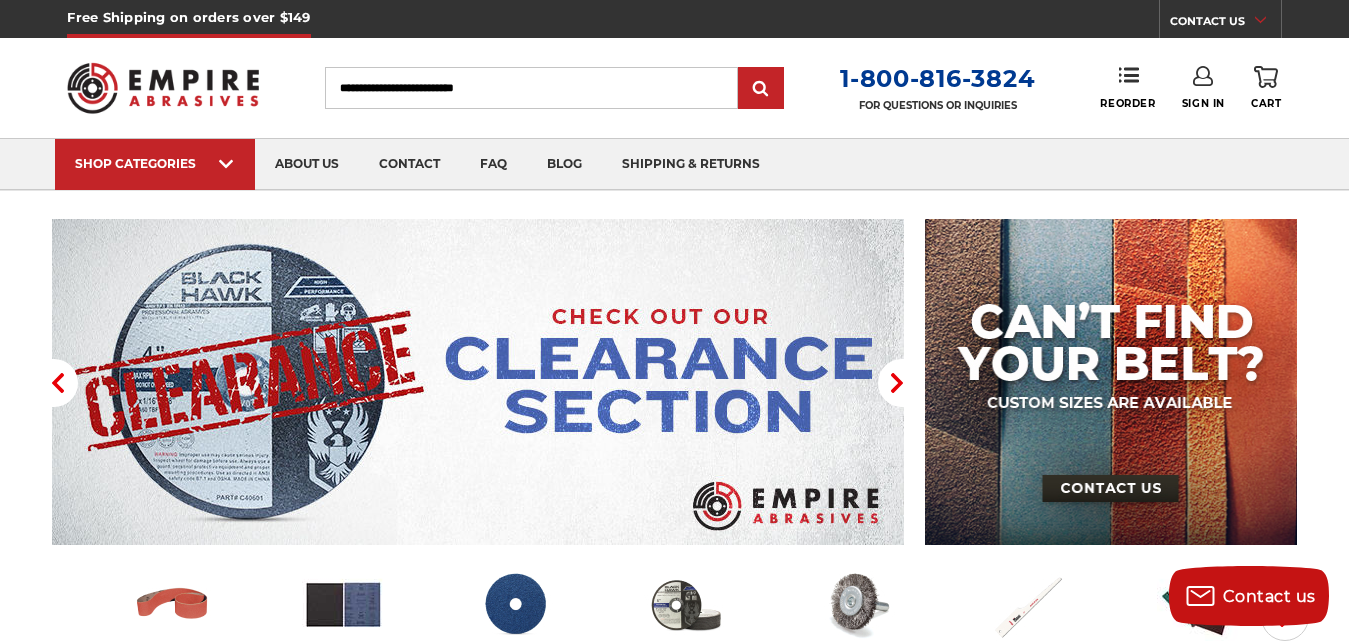 click on "Search" at bounding box center [531, 88] 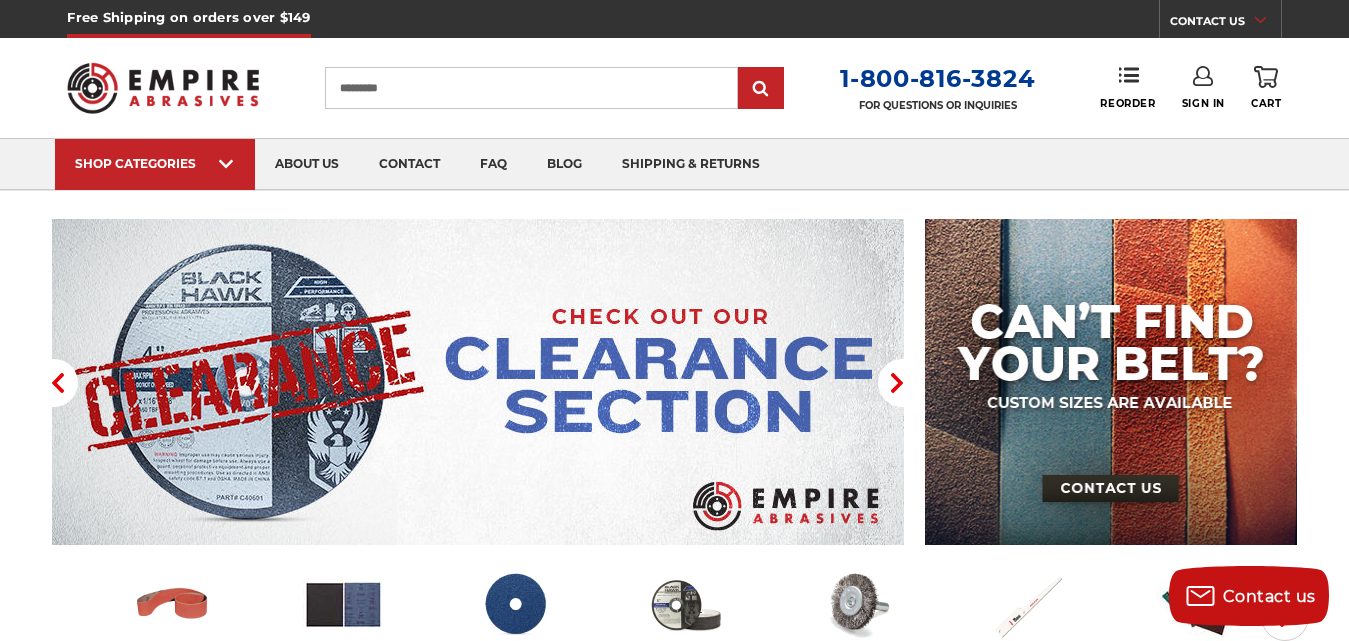 type on "*********" 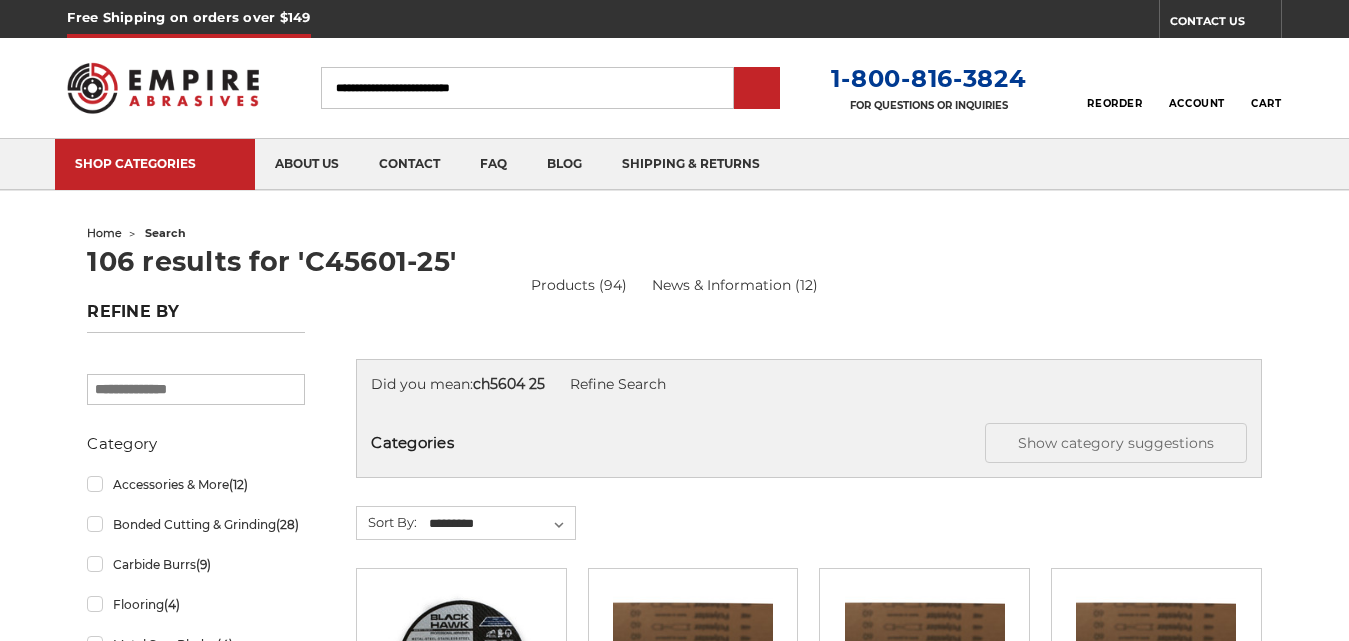 scroll, scrollTop: 0, scrollLeft: 0, axis: both 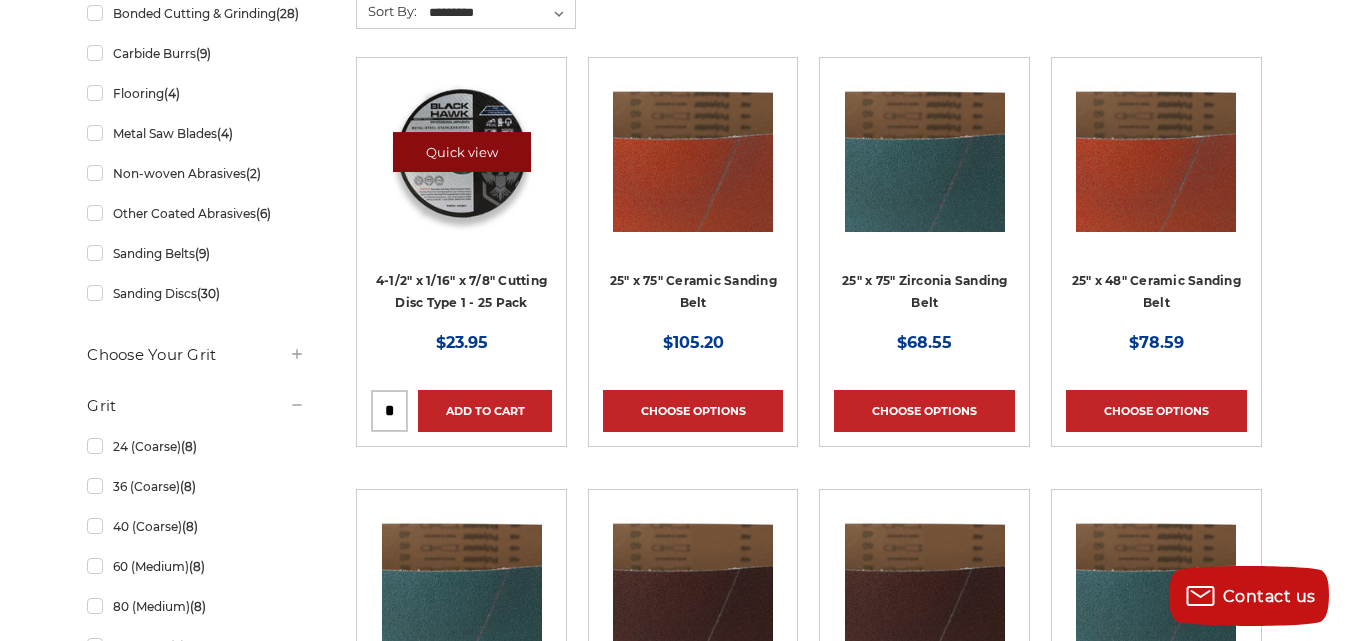 click on "Quick view" at bounding box center (462, 152) 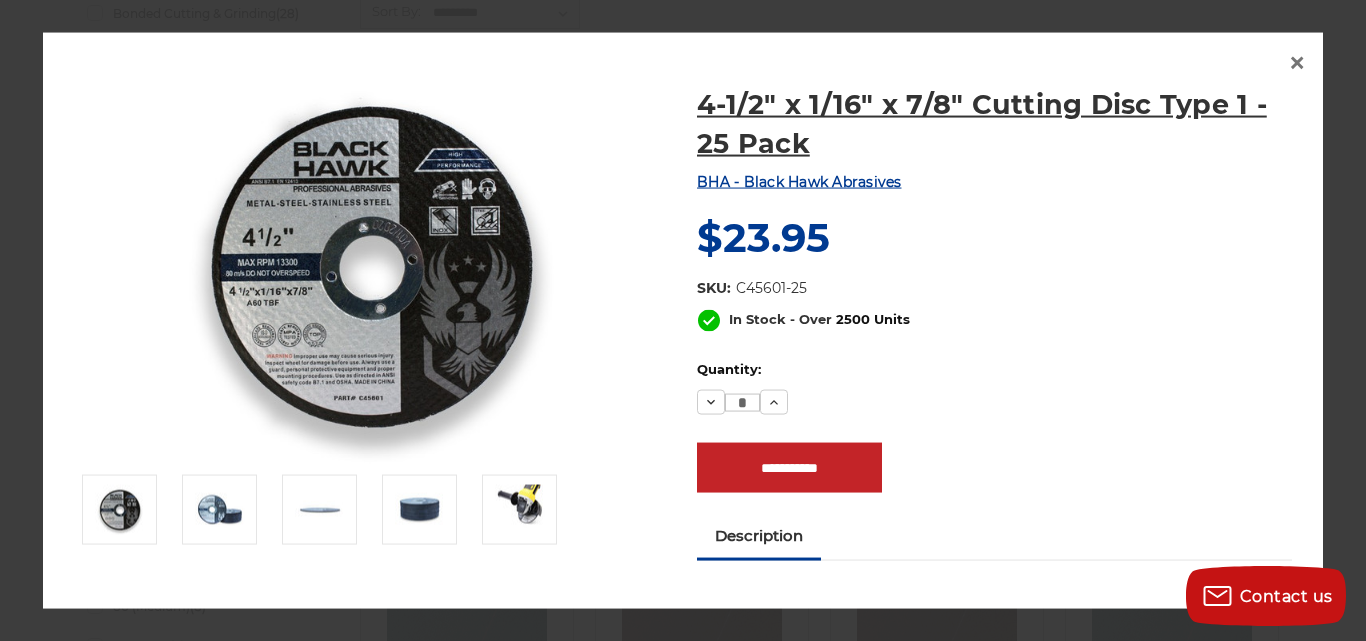 click on "4-1/2" x 1/16" x 7/8" Cutting Disc Type 1 - 25 Pack" at bounding box center (994, 124) 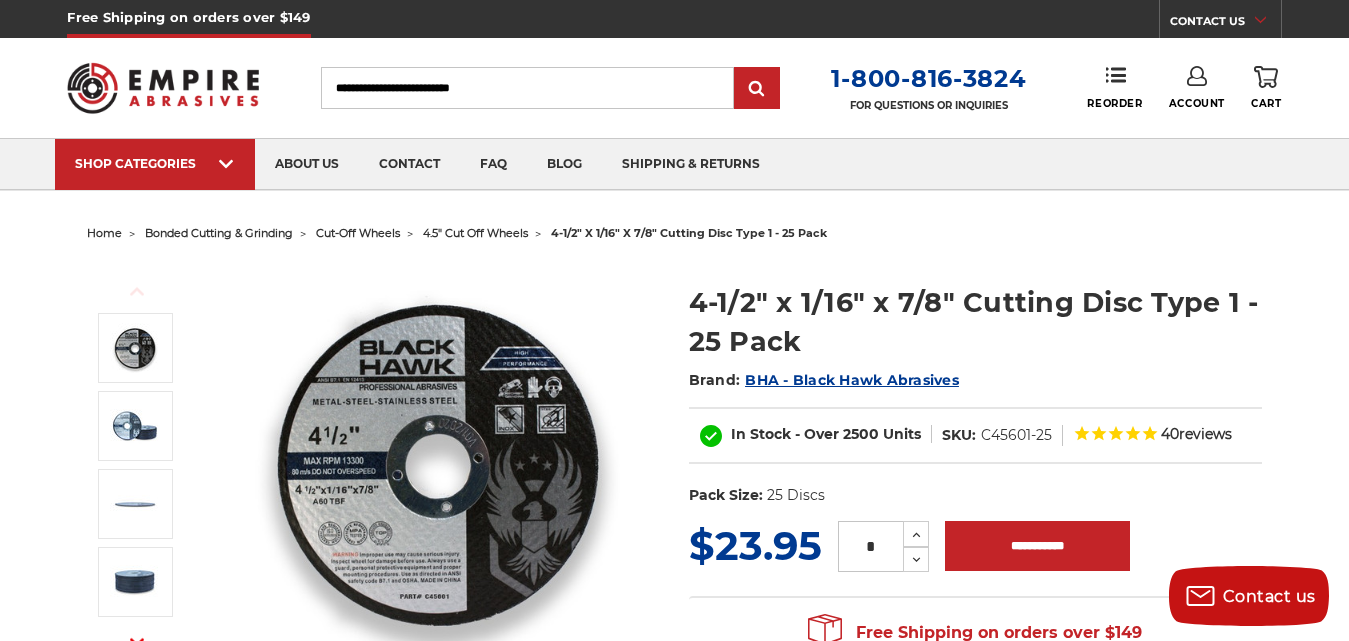 scroll, scrollTop: 0, scrollLeft: 0, axis: both 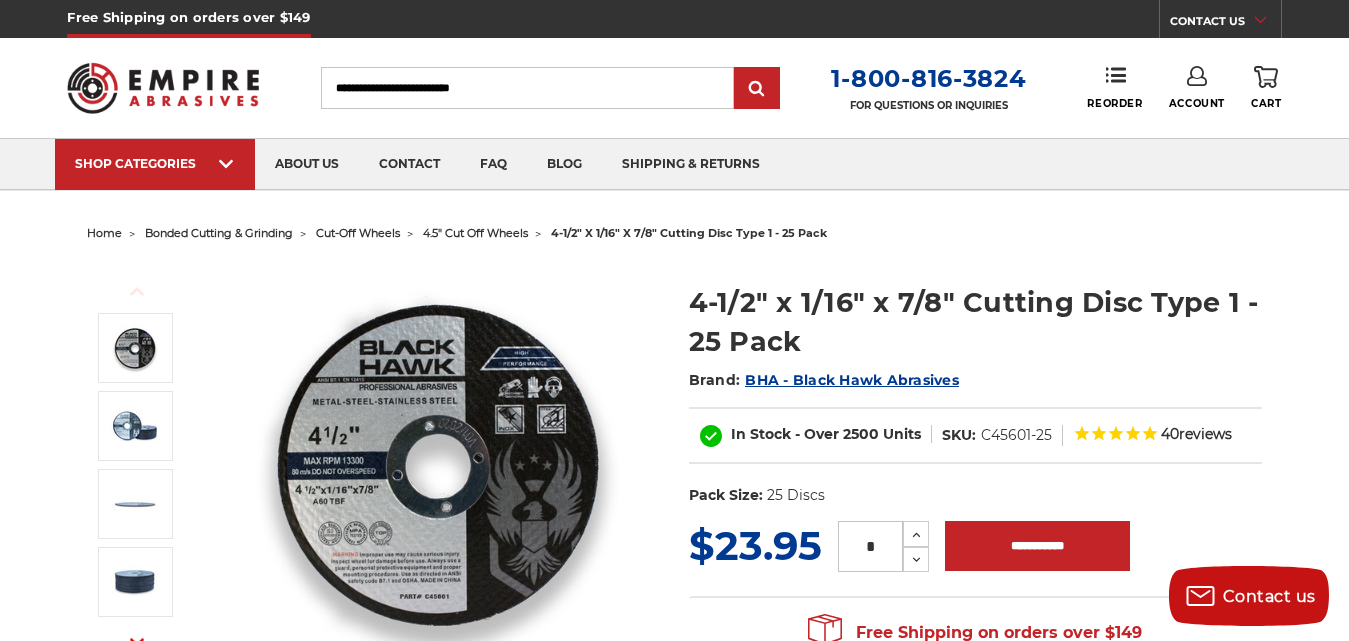 drag, startPoint x: 895, startPoint y: 546, endPoint x: 857, endPoint y: 553, distance: 38.63936 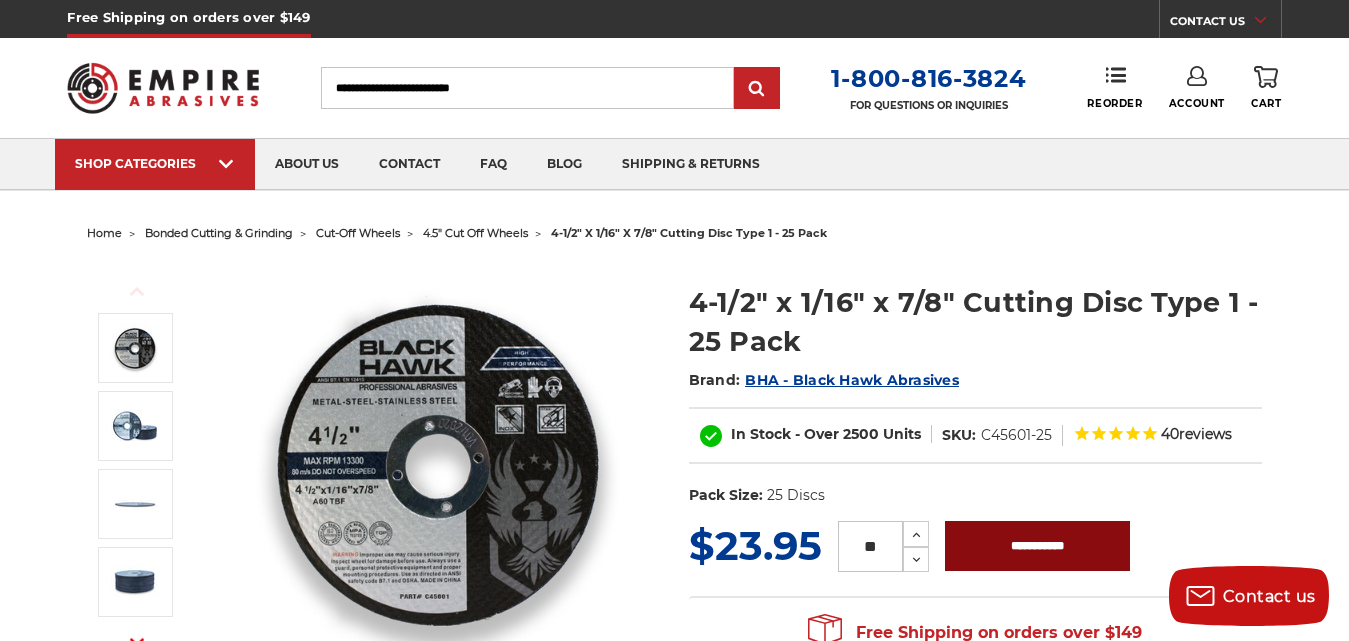 type on "**" 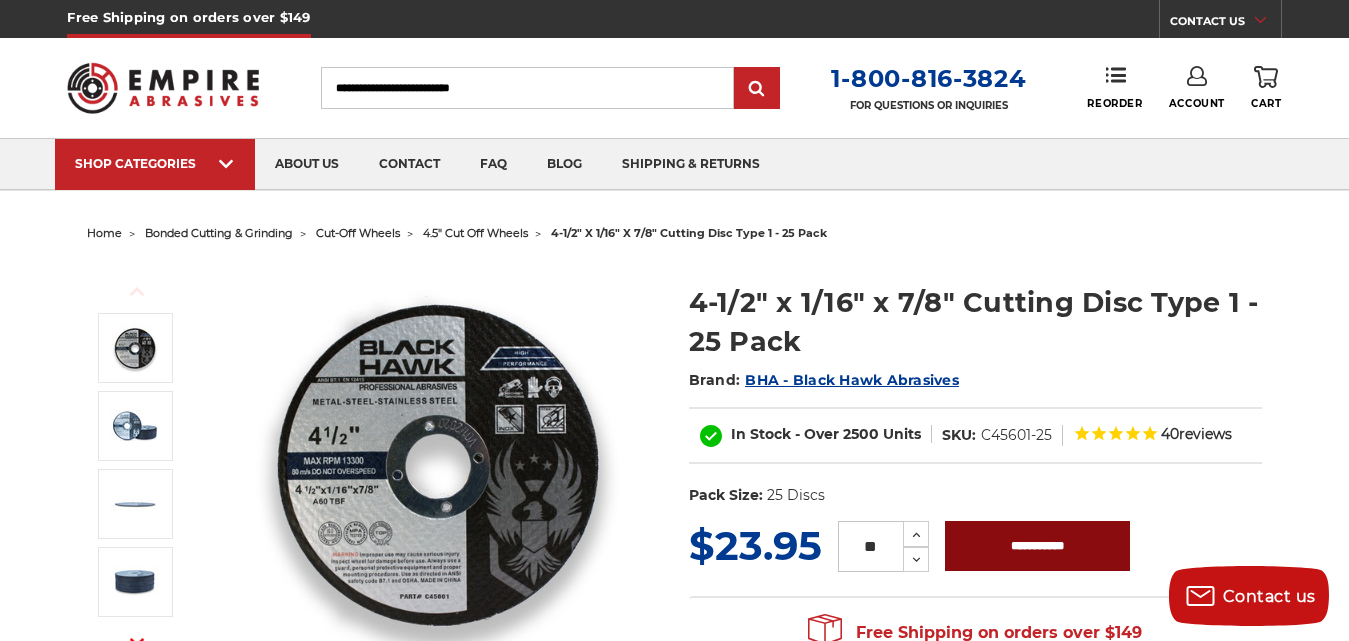 click on "**********" at bounding box center [1037, 546] 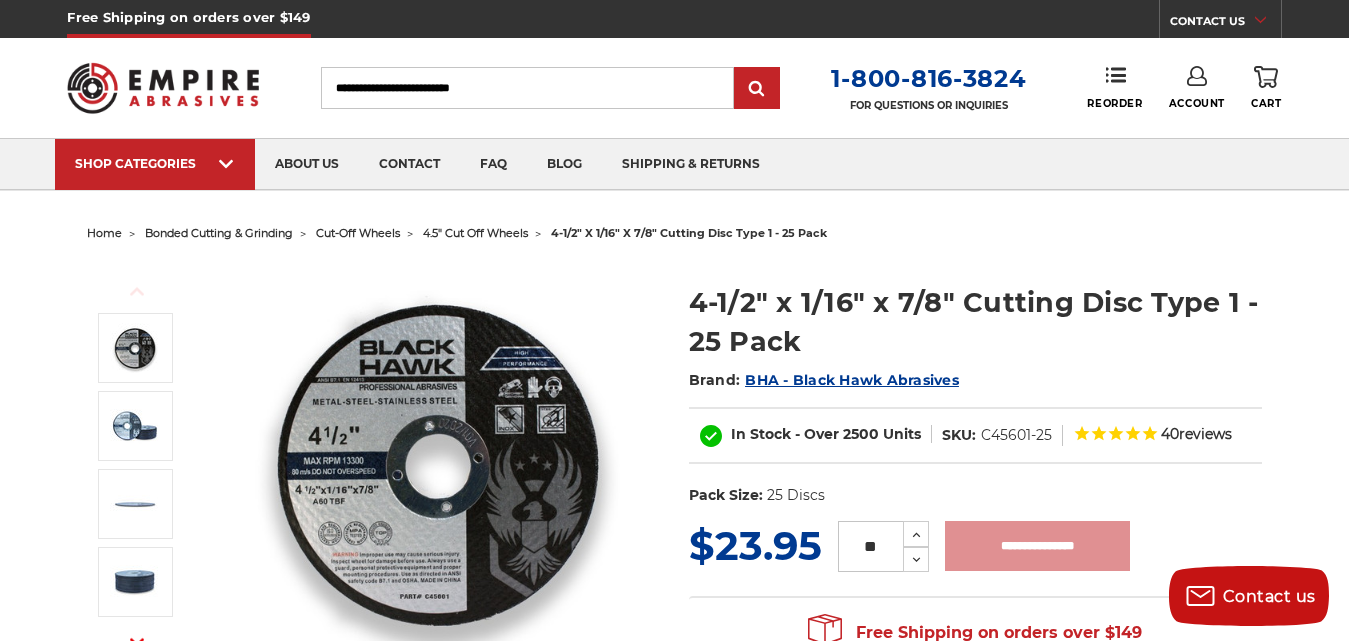 type on "**********" 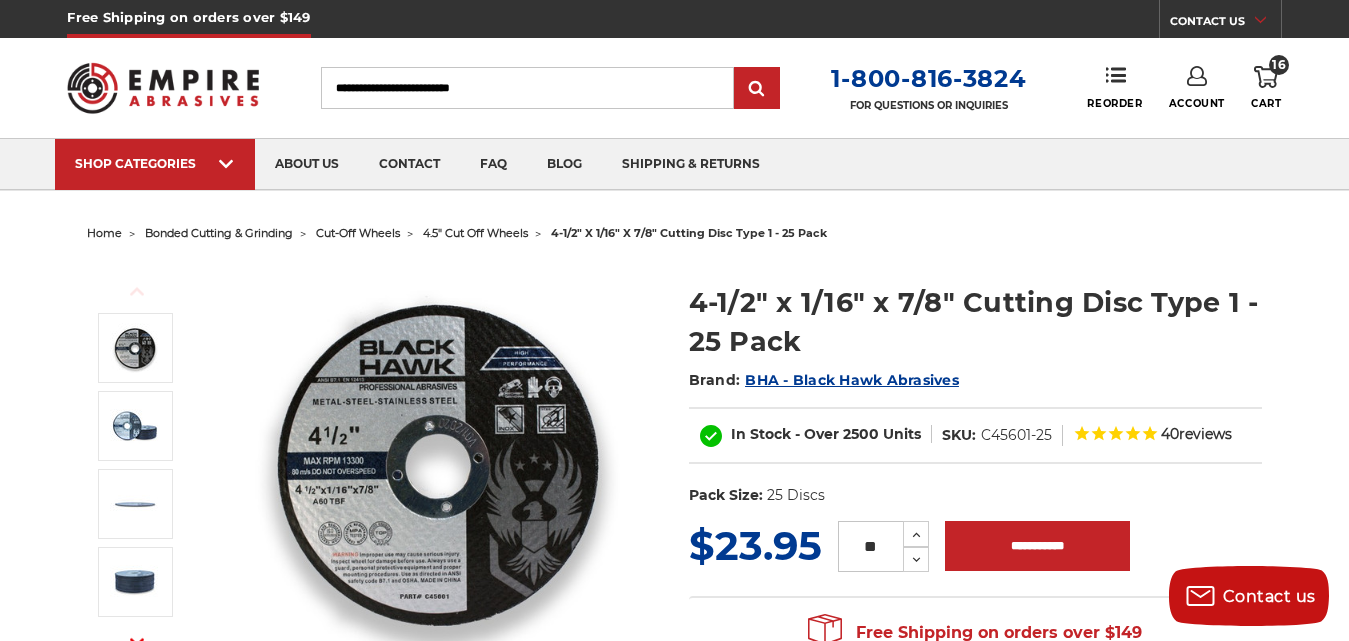 click on "Search" at bounding box center (527, 88) 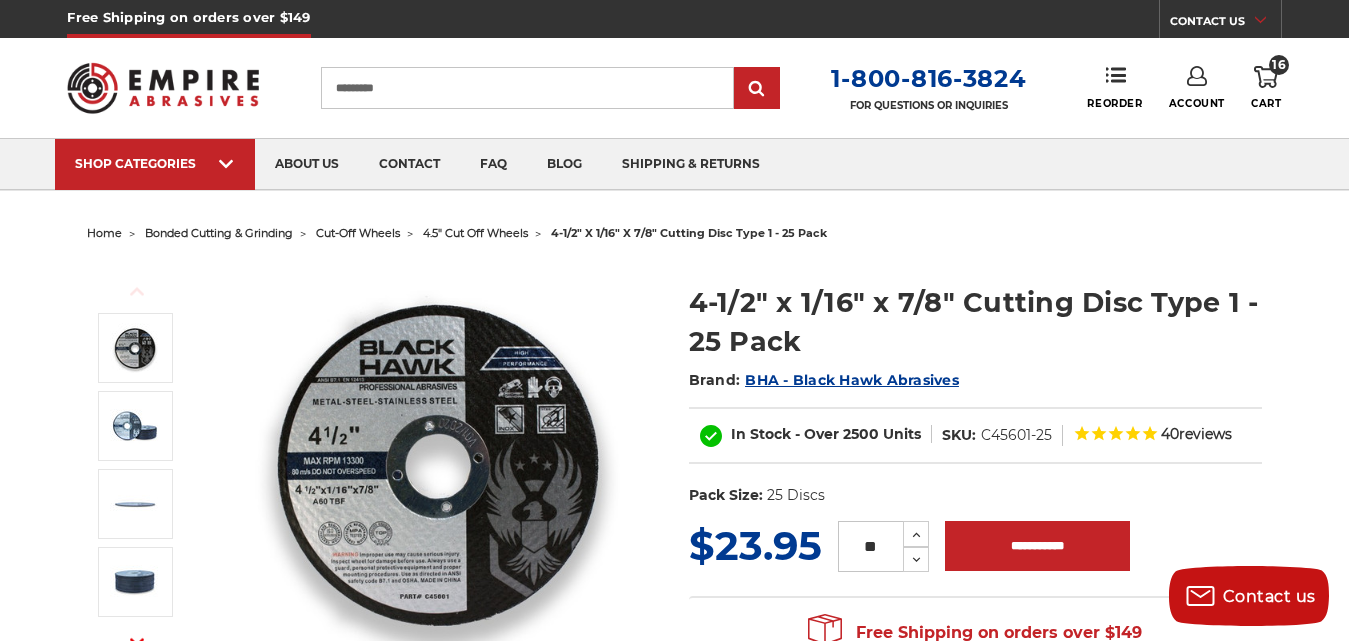 type on "*********" 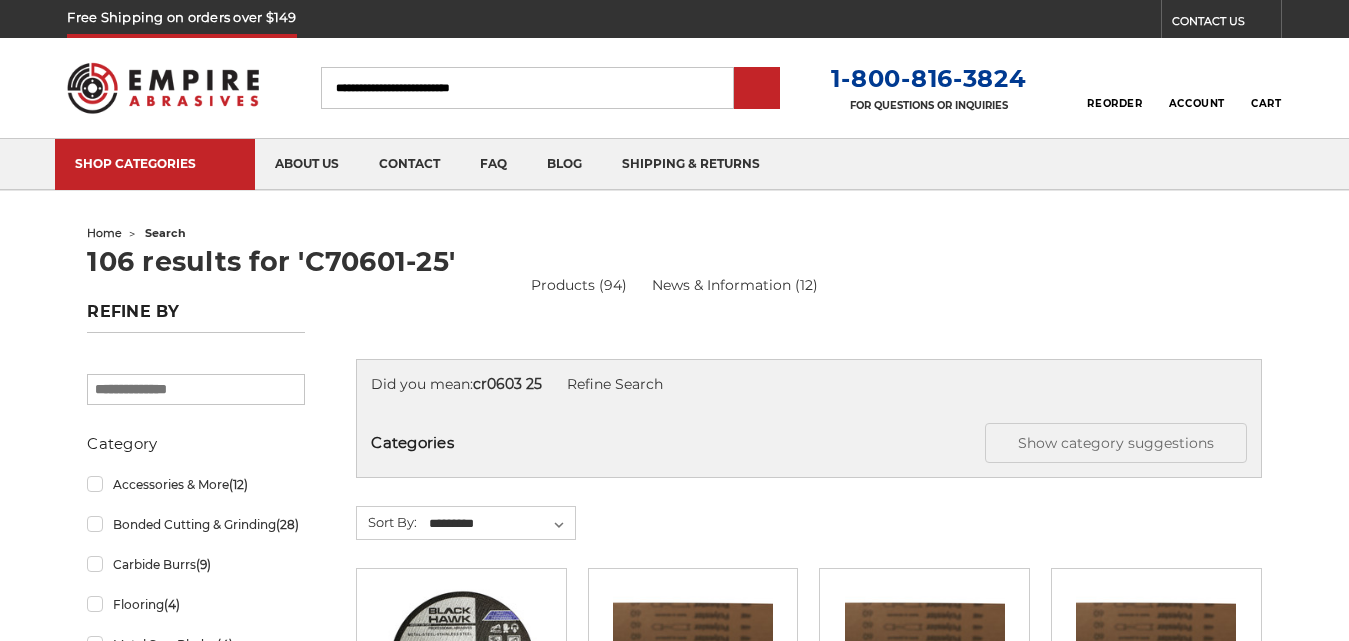 scroll, scrollTop: 0, scrollLeft: 0, axis: both 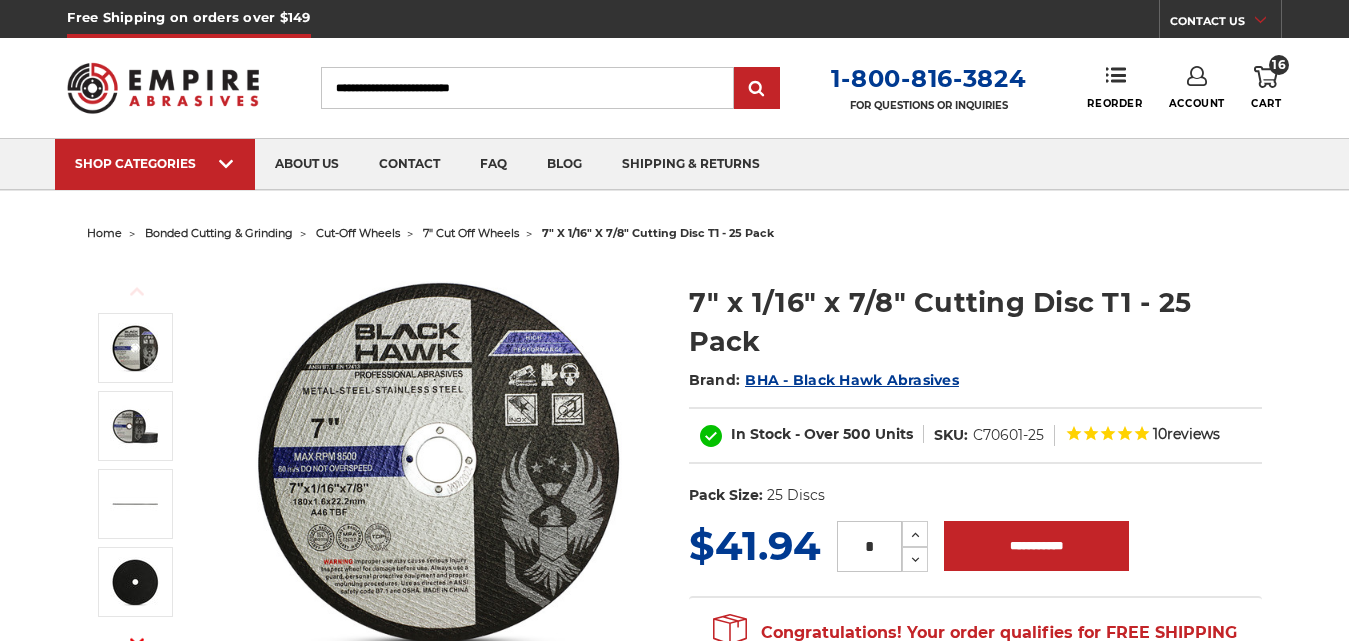 click on "*" at bounding box center [869, 546] 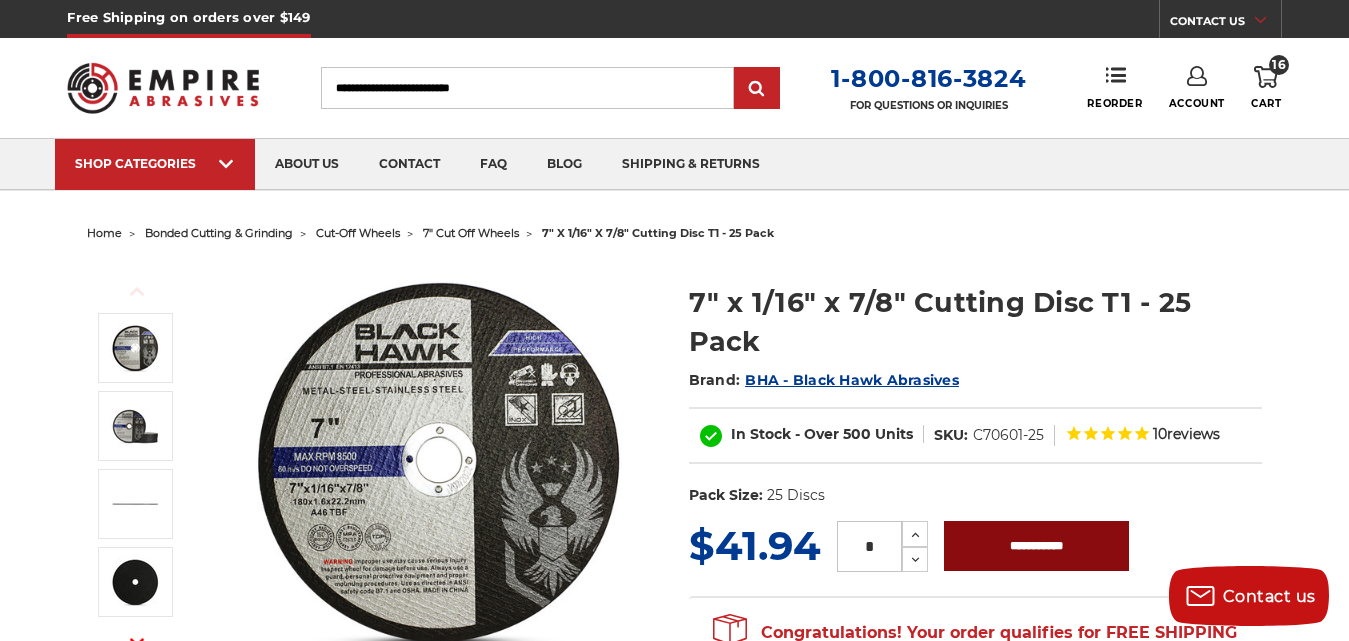 type on "*" 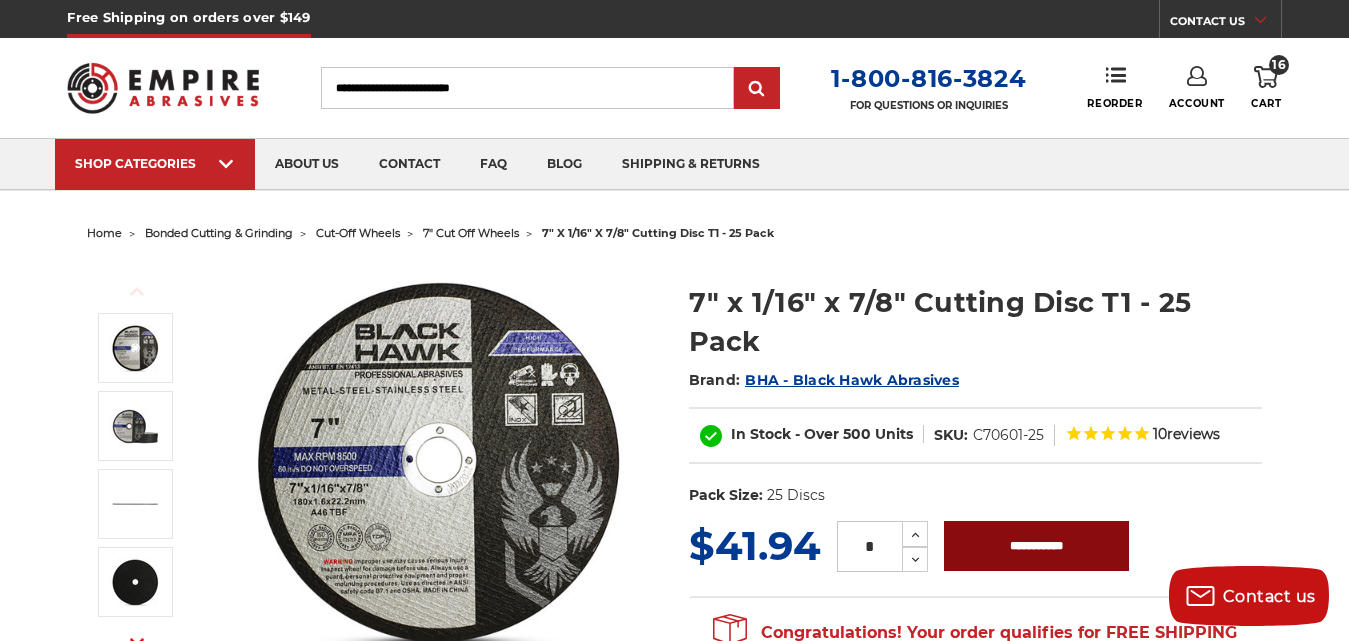 click on "**********" at bounding box center (1036, 546) 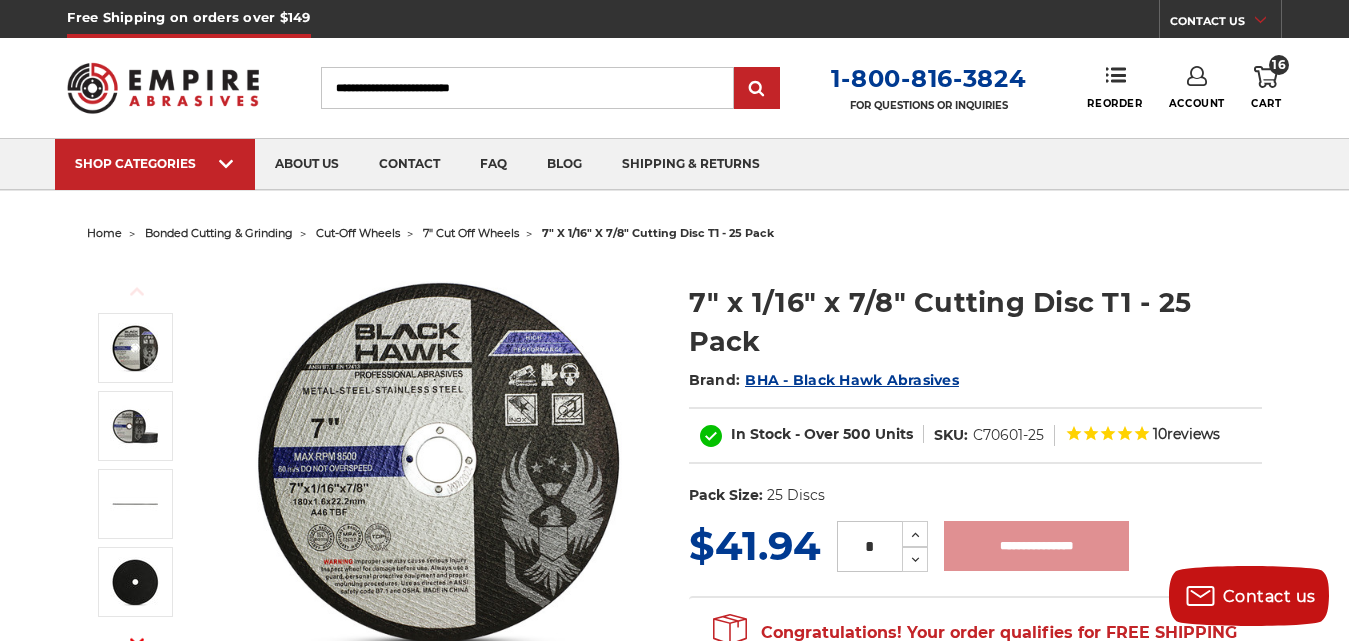 type on "**********" 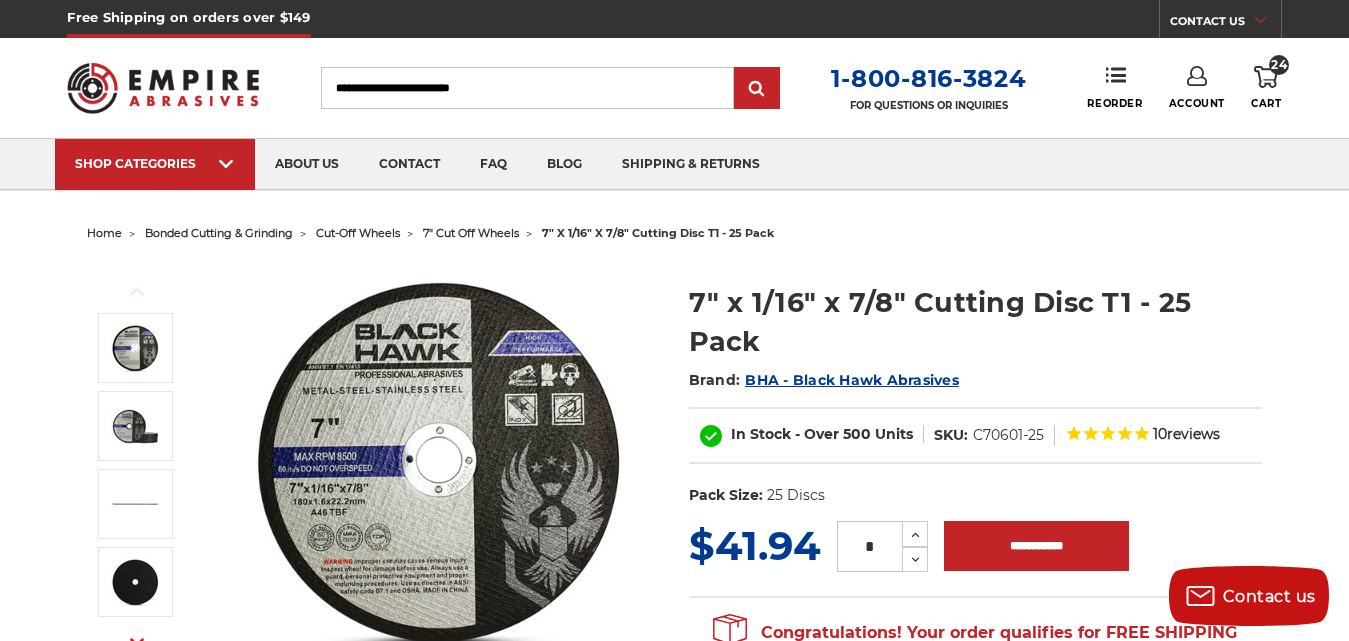 click on "Search" at bounding box center [527, 88] 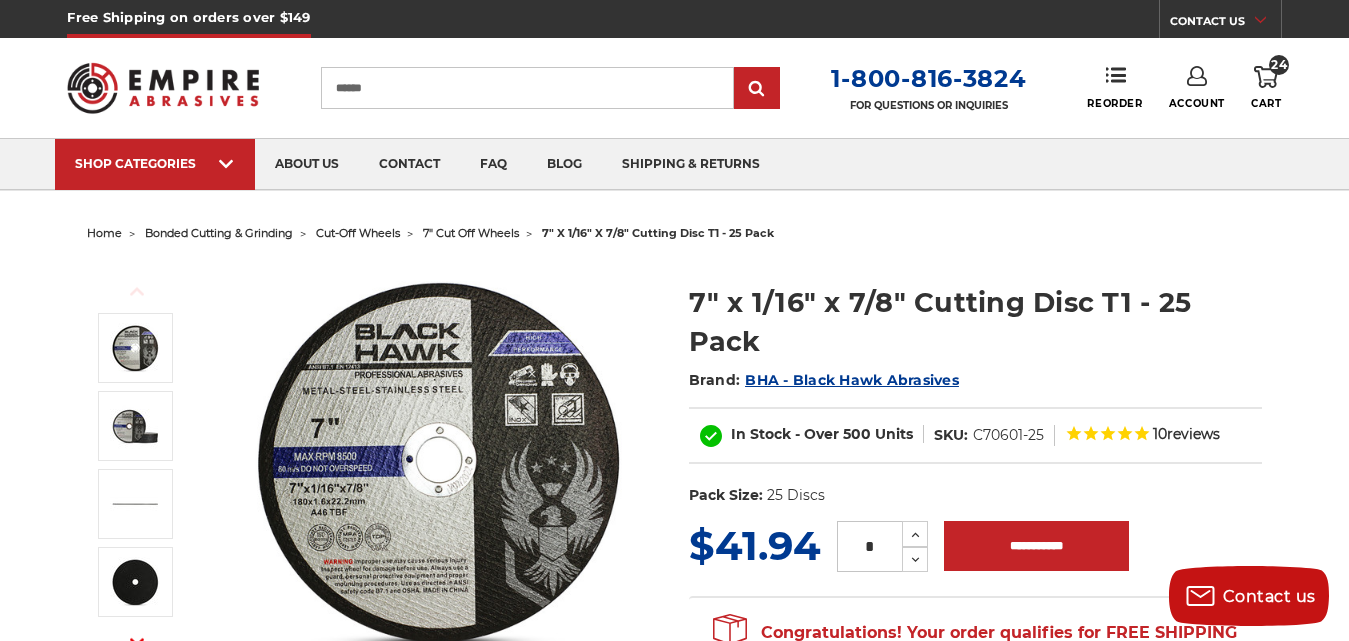 type on "******" 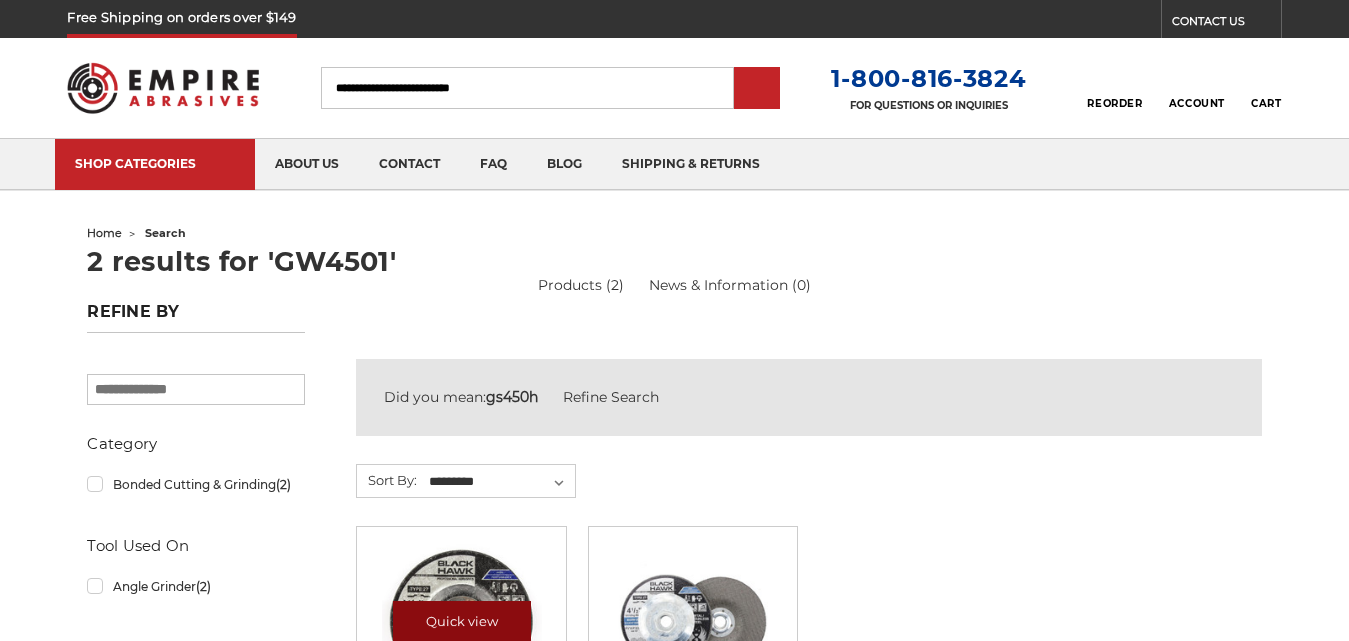 scroll, scrollTop: 0, scrollLeft: 0, axis: both 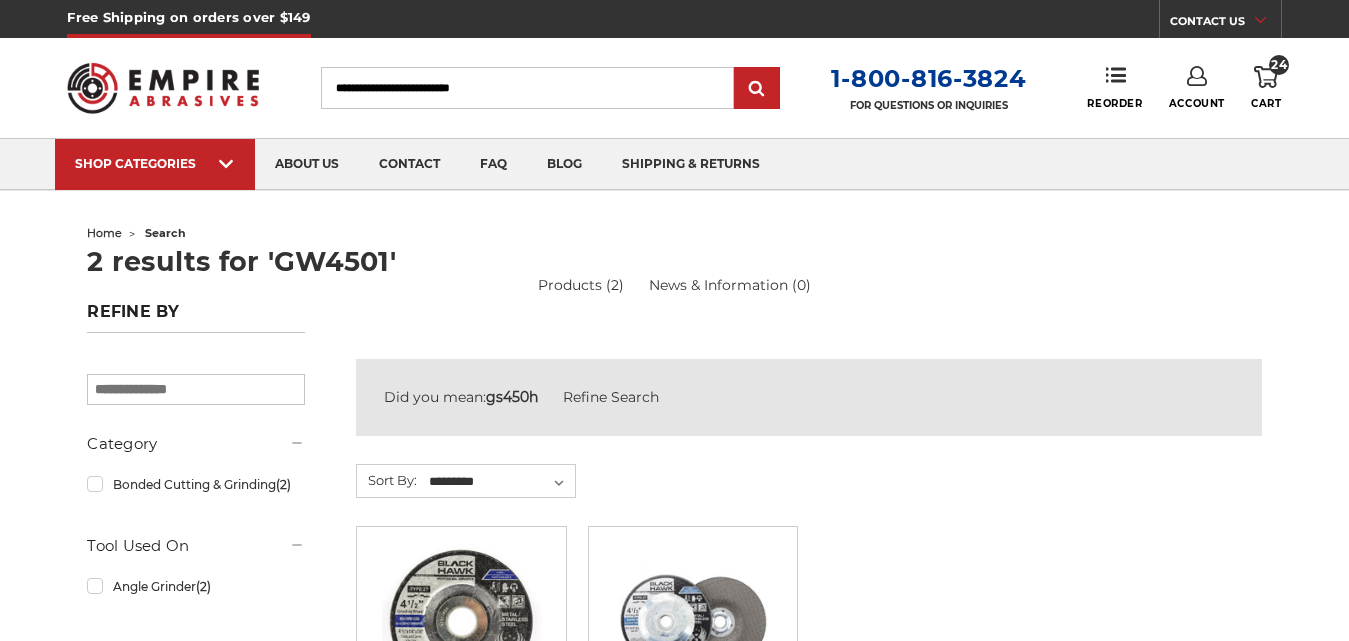 click on "home
search
2 results for 'GW4501'
Products (2)
News & Information (0)
Advanced Search
Refine by
×
Browse by Category, Choose Your Grit & more
Hide Filters
Show Filters" at bounding box center [674, 629] 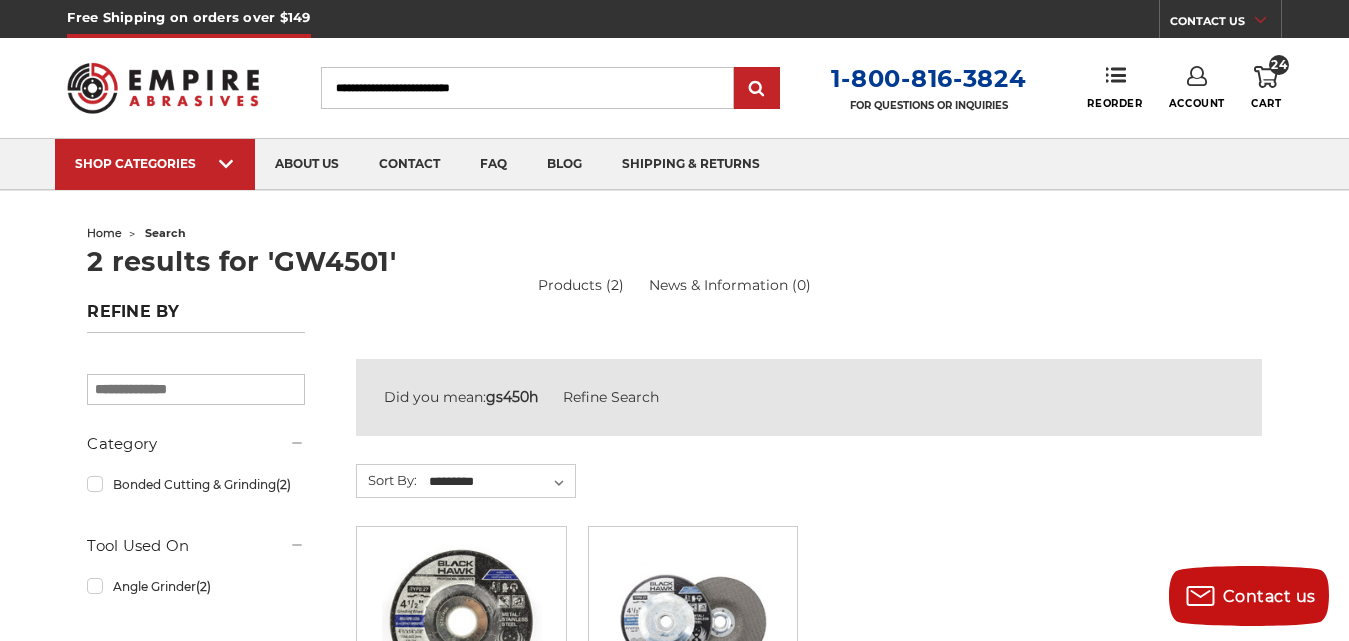 drag, startPoint x: 1346, startPoint y: 237, endPoint x: 1345, endPoint y: 260, distance: 23.021729 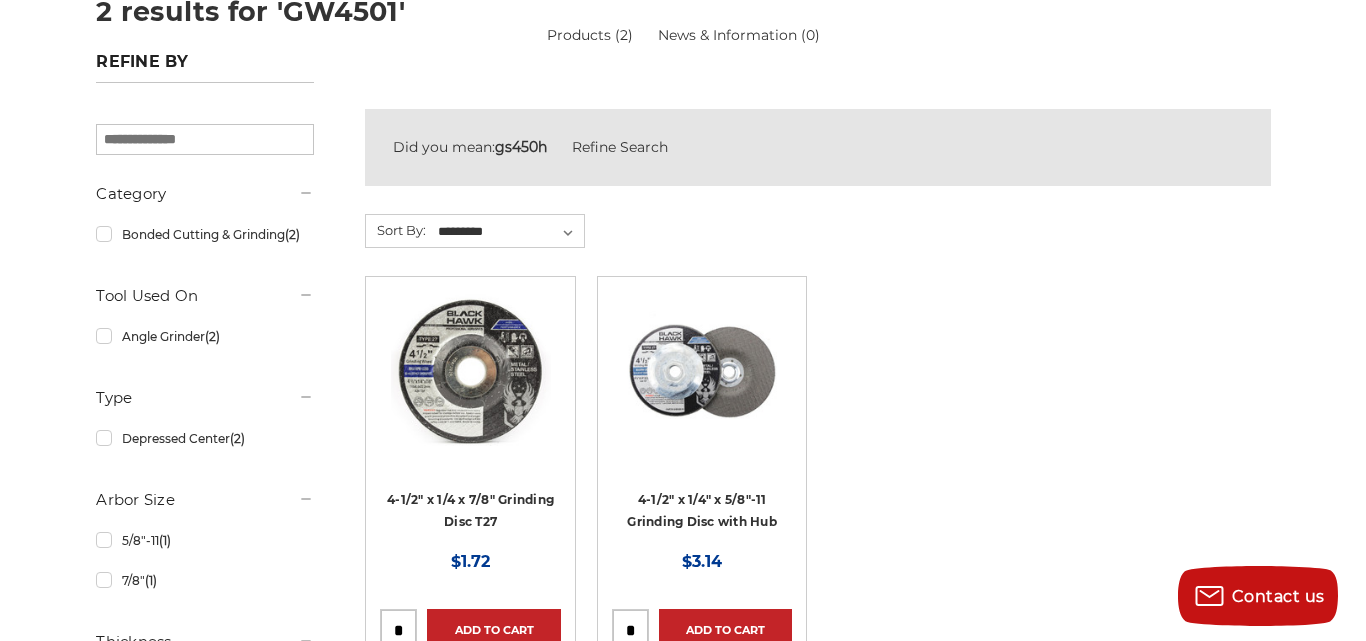 scroll, scrollTop: 253, scrollLeft: 0, axis: vertical 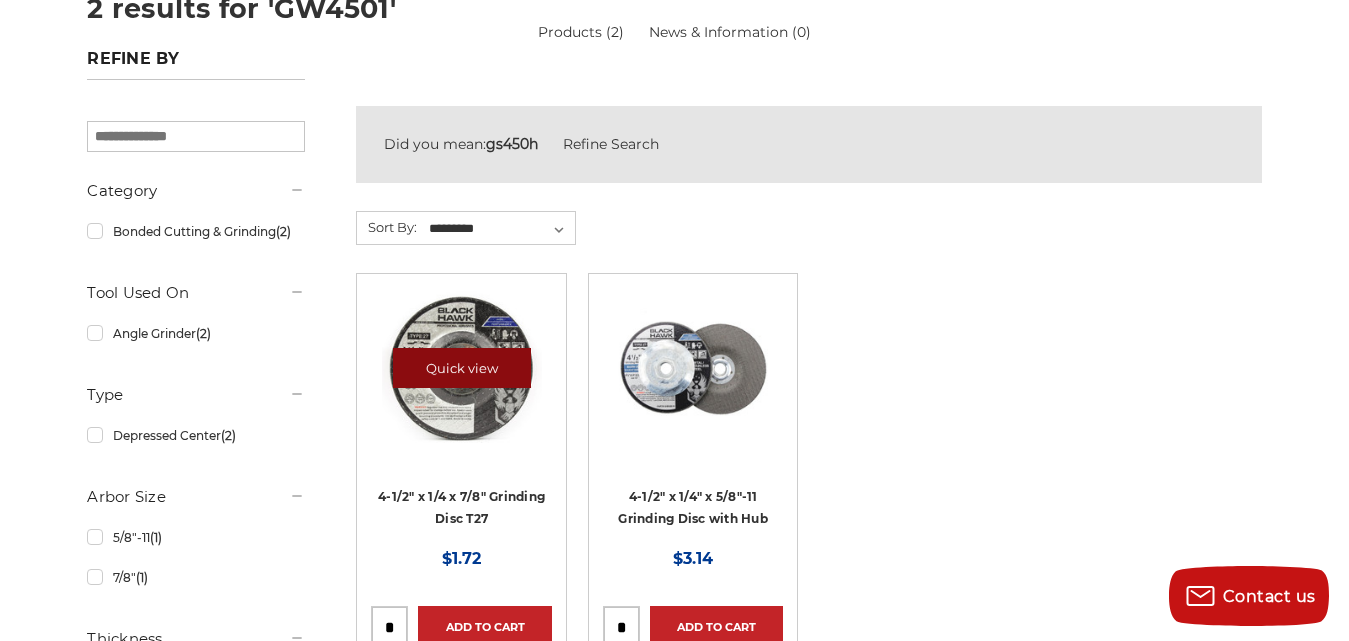 click on "Quick view" at bounding box center [462, 368] 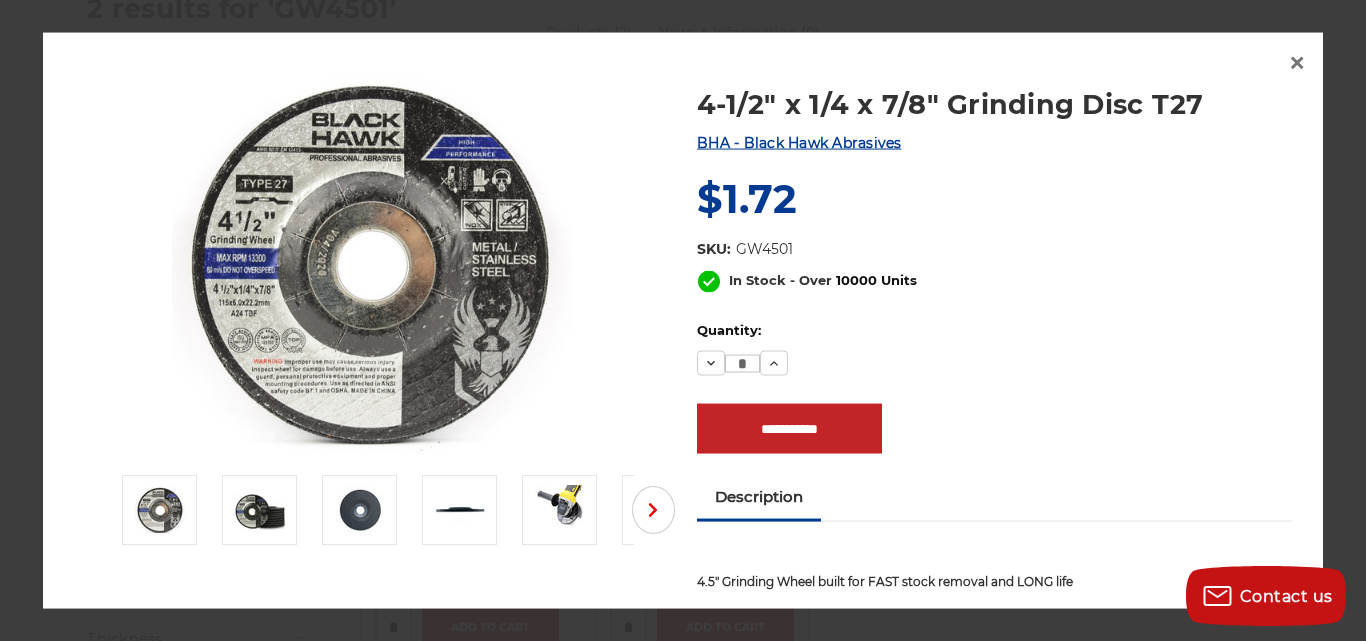click on "4-1/2" x 1/4 x 7/8" Grinding Disc T27
BHA - Black Hawk Abrasives
MSRP:
Was:
Now:
$1.72
(You save
)
SKU:
GW4501
UPC:
Size:
4-1/2"
Tool: Angle Grinder" at bounding box center [683, 865] 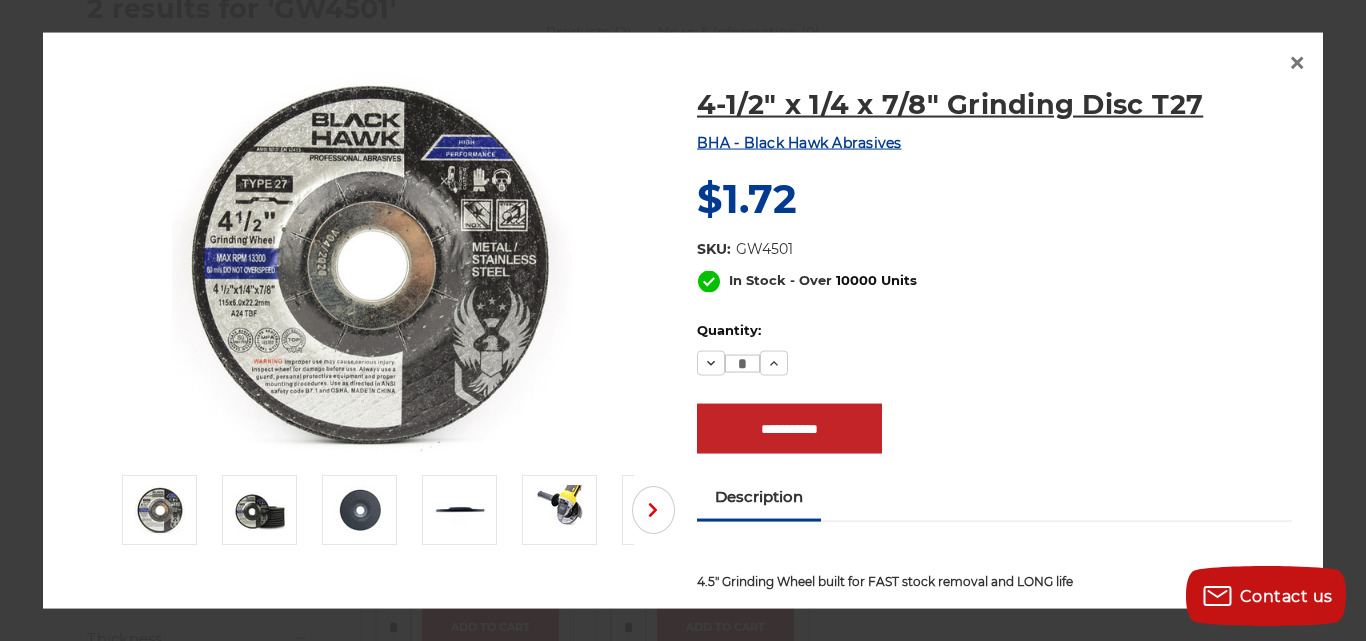 click on "4-1/2" x 1/4 x 7/8" Grinding Disc T27" at bounding box center [994, 104] 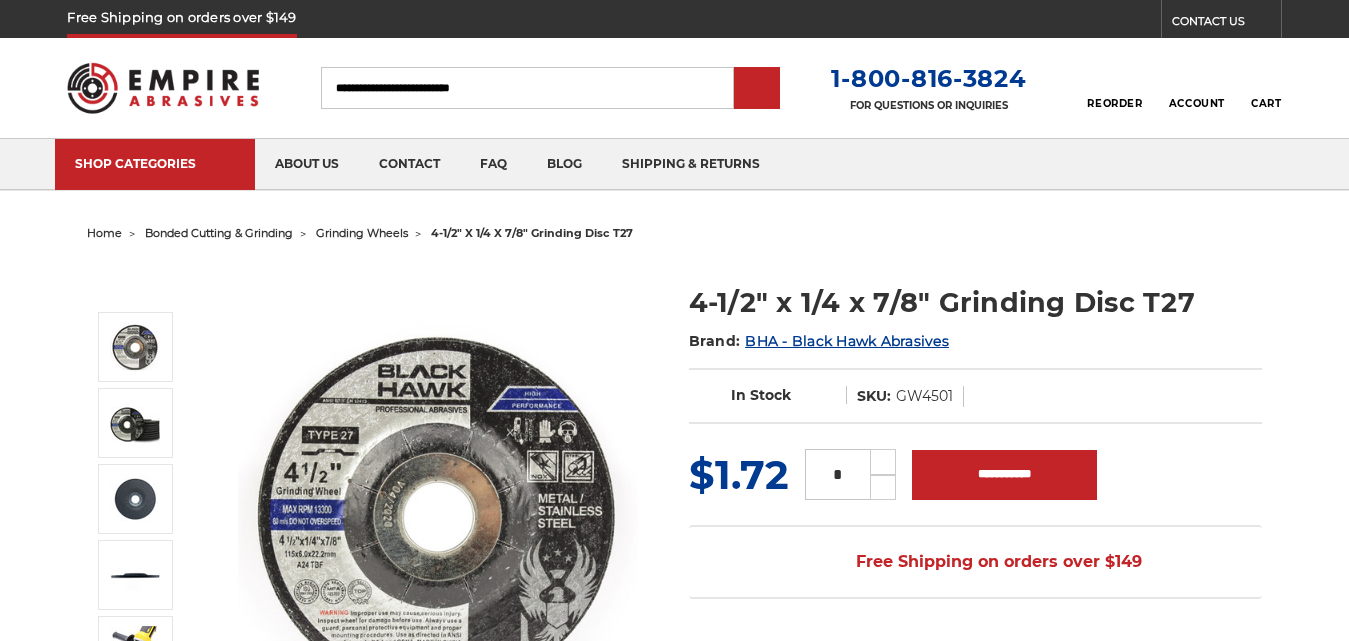 scroll, scrollTop: 0, scrollLeft: 0, axis: both 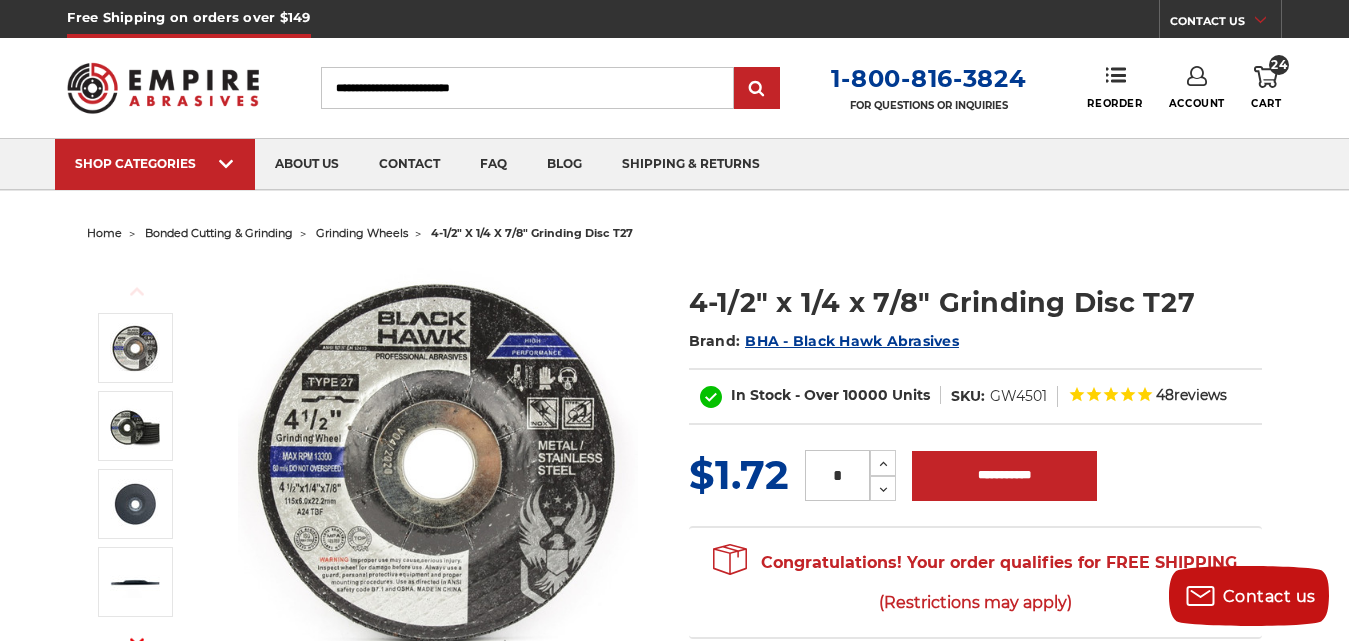 drag, startPoint x: 832, startPoint y: 486, endPoint x: 849, endPoint y: 483, distance: 17.262676 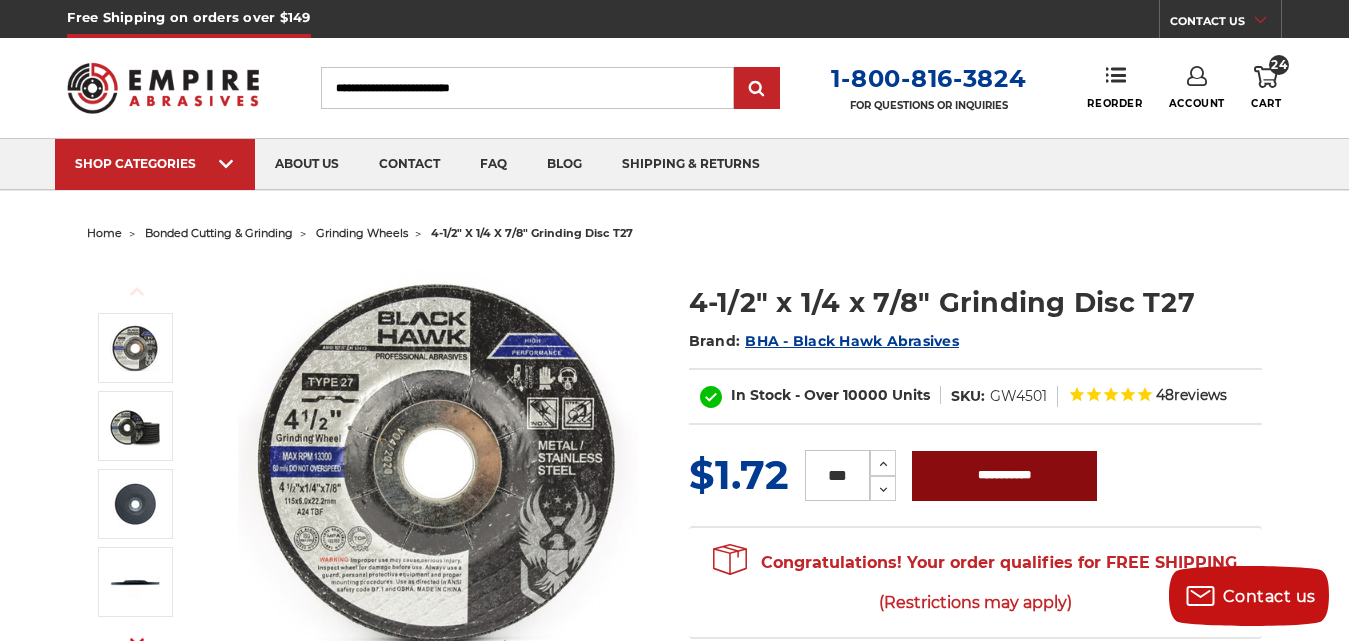 type on "***" 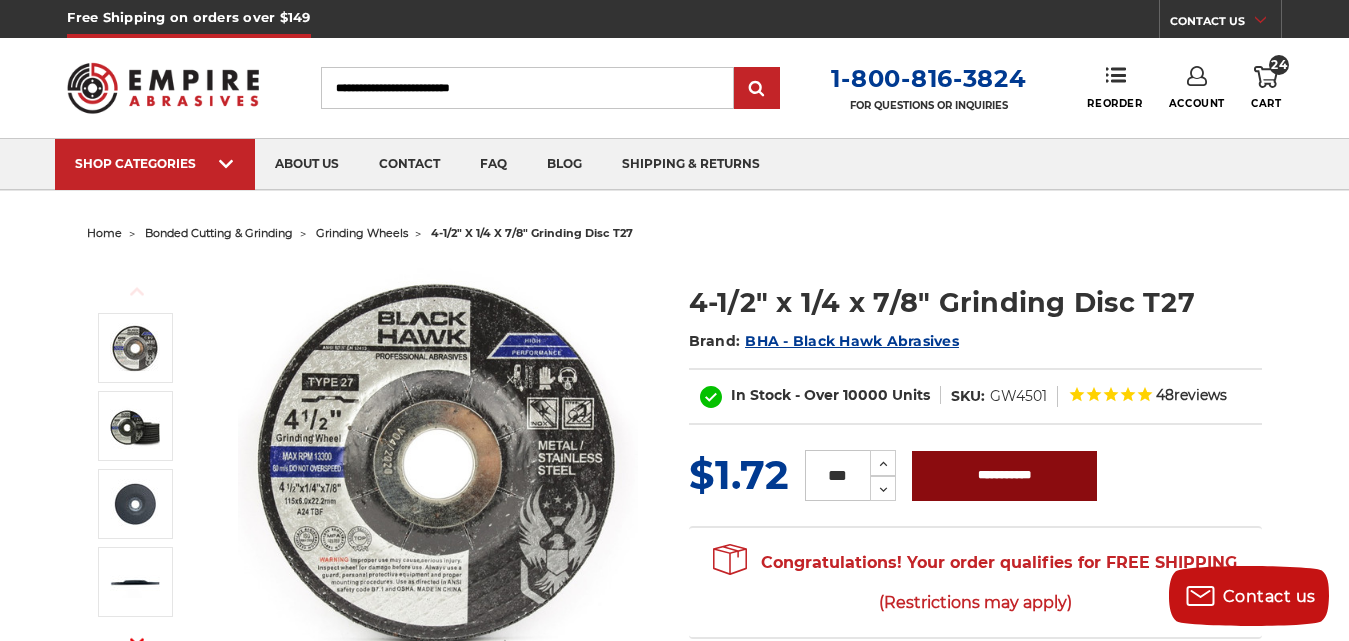click on "**********" at bounding box center (1004, 476) 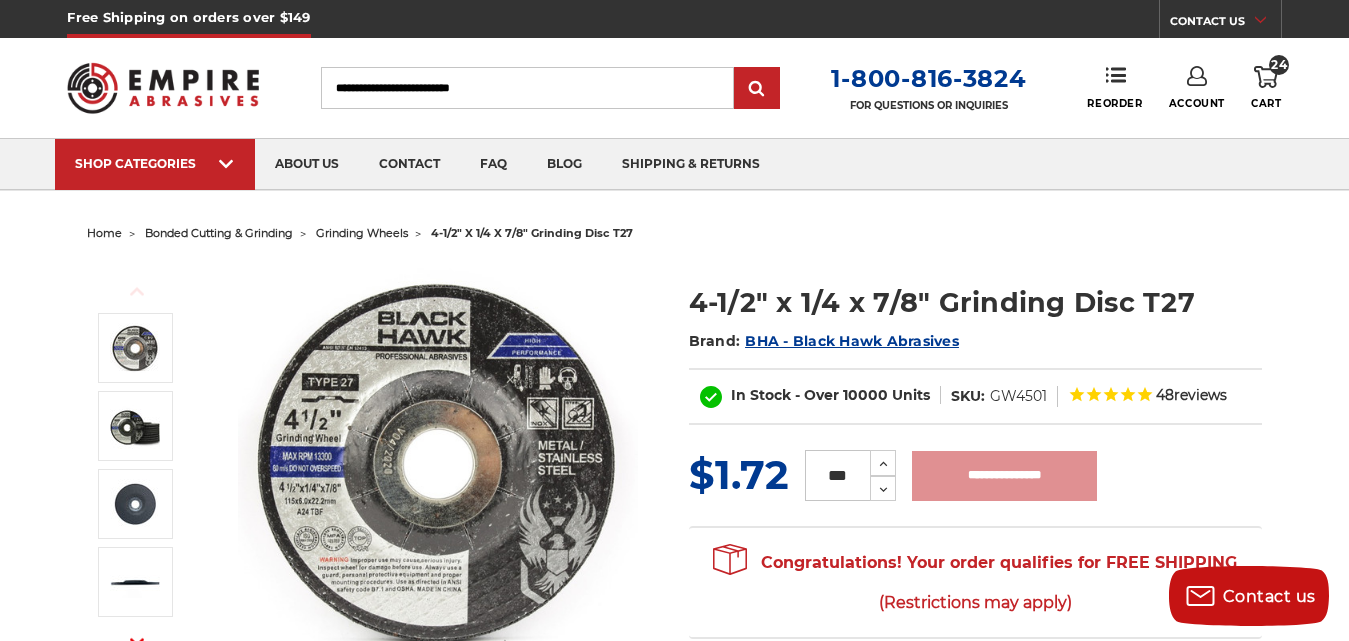 type on "**********" 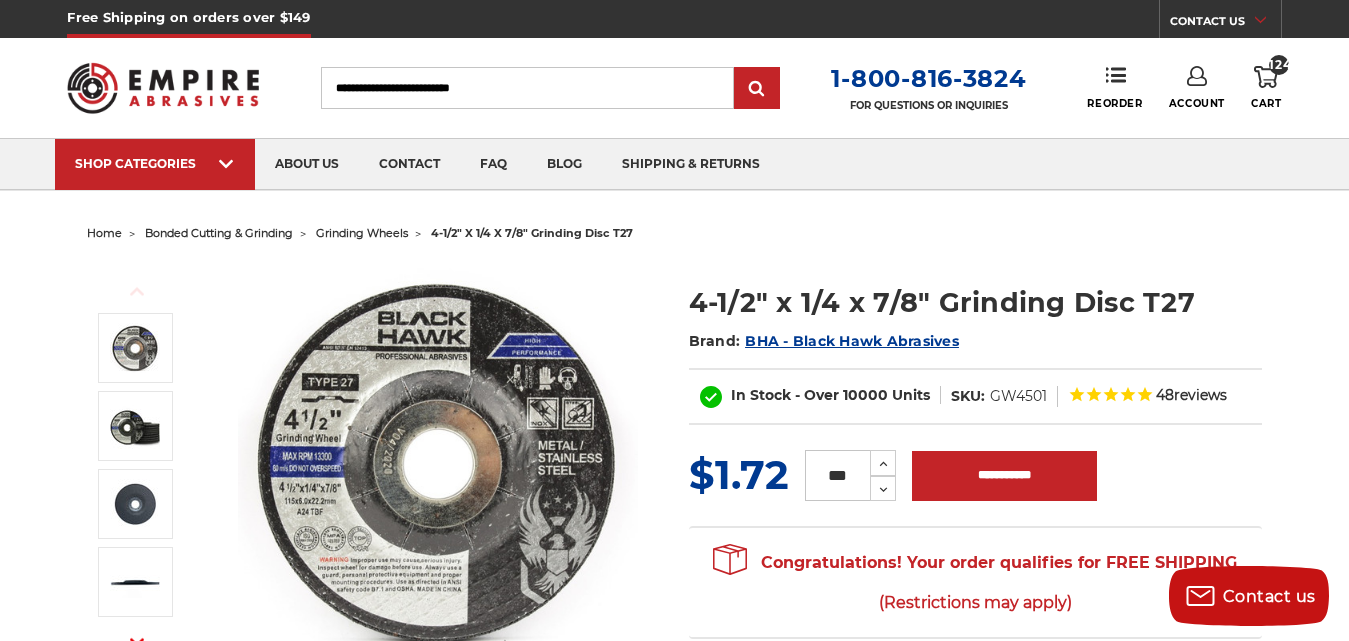 click on "Search" at bounding box center (527, 88) 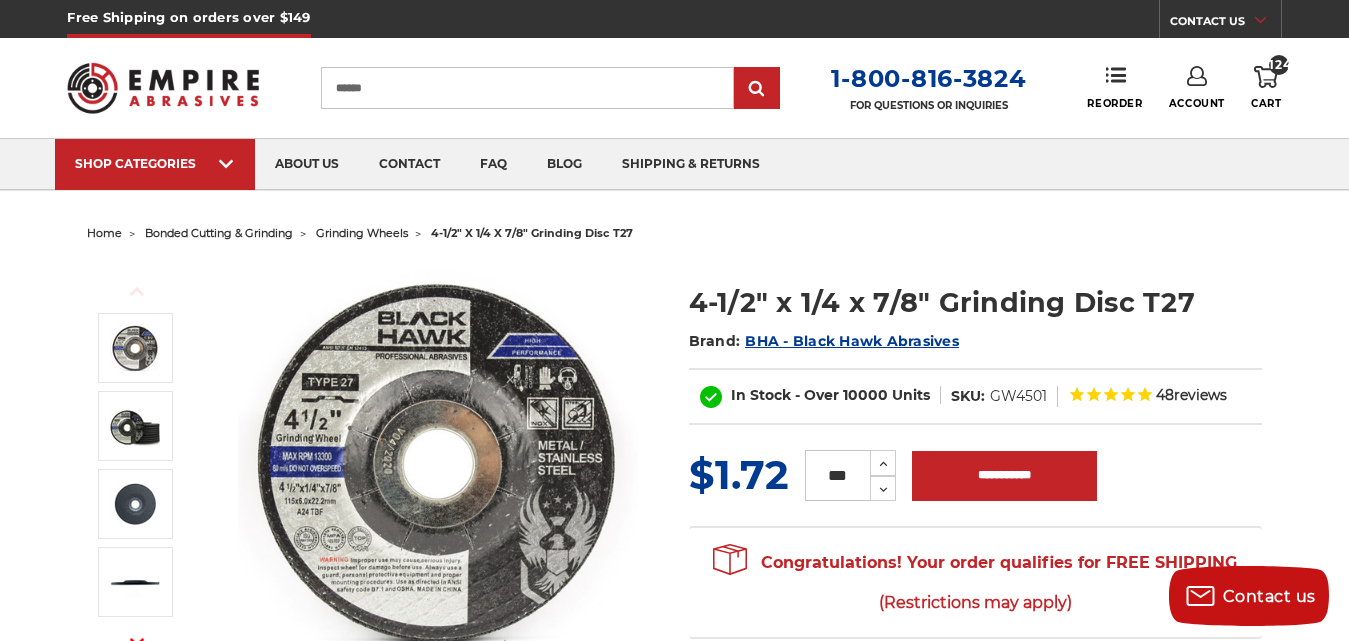 type on "******" 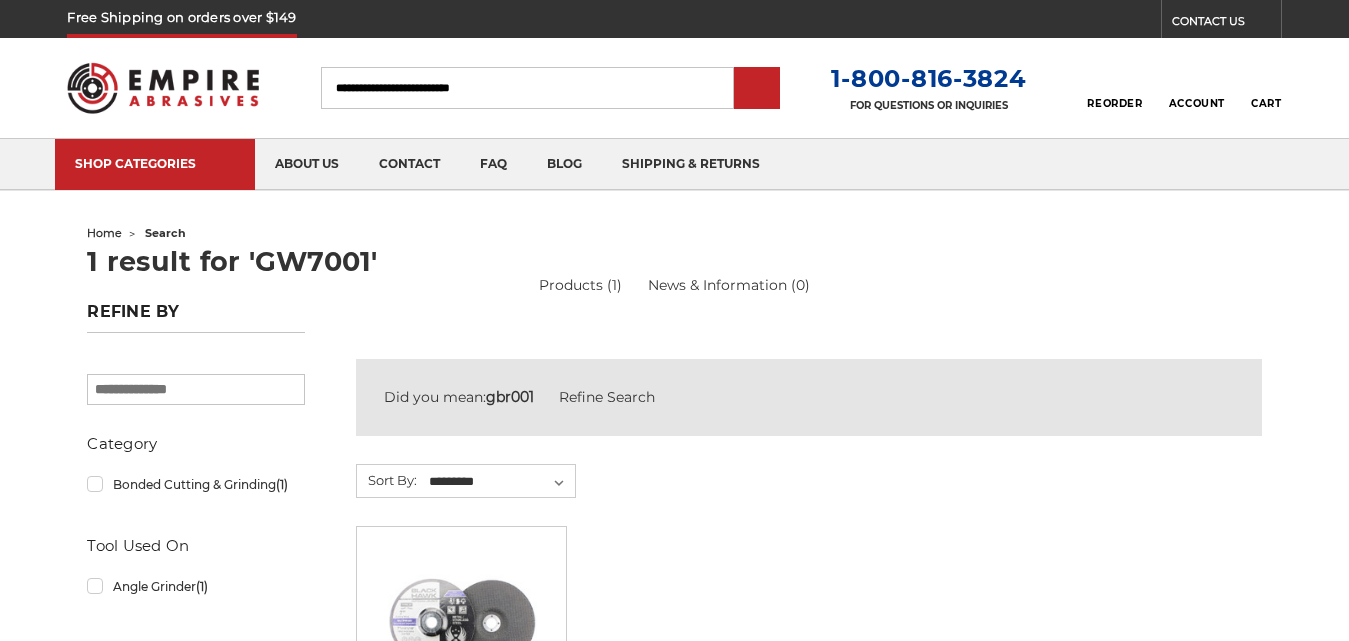 scroll, scrollTop: 0, scrollLeft: 0, axis: both 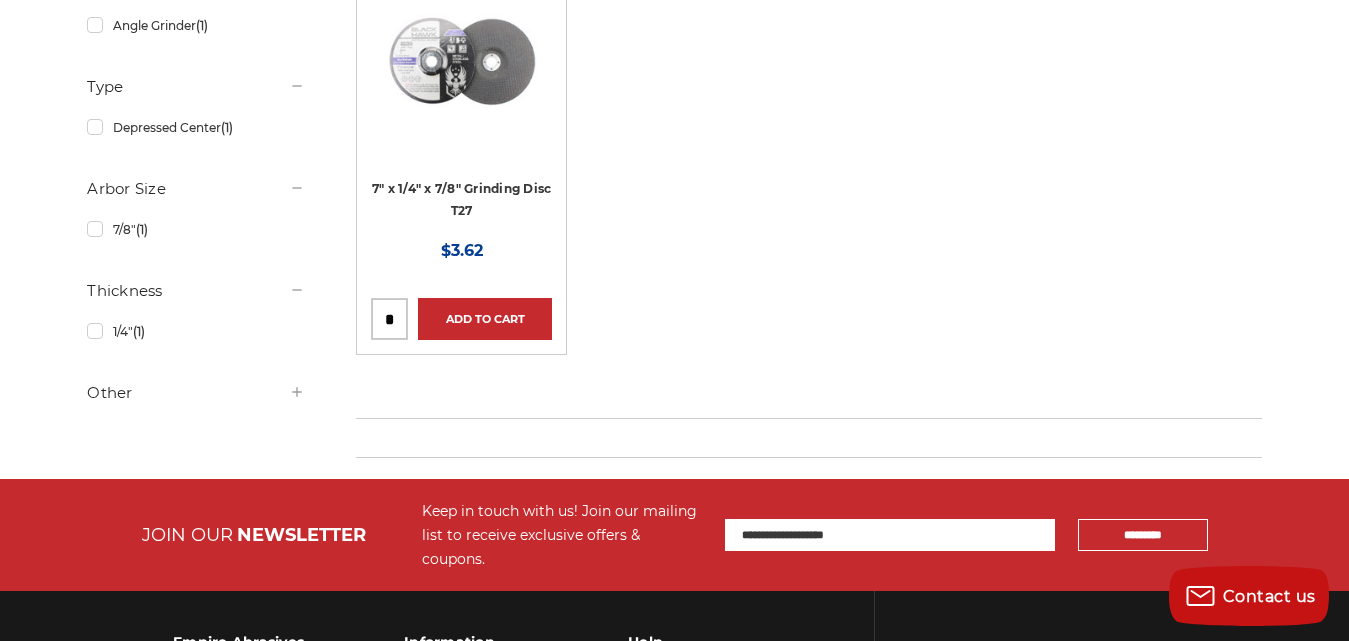 click on "✕" at bounding box center (674, 19) 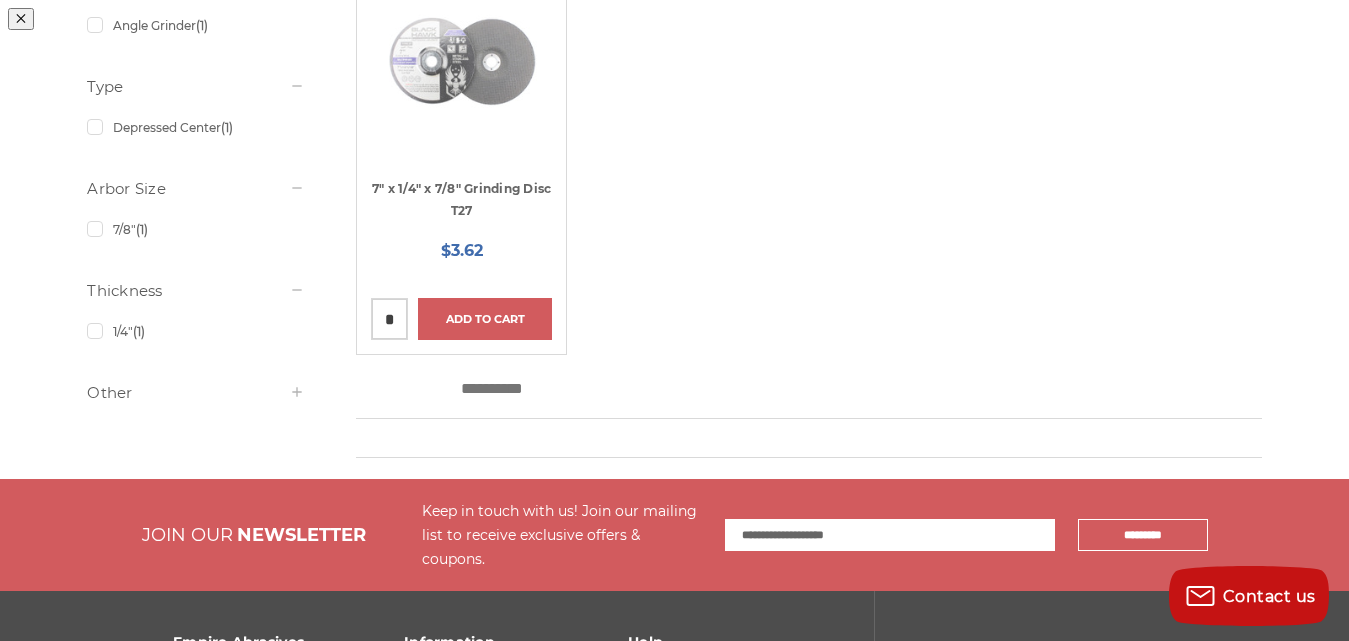 click at bounding box center [941, 160] 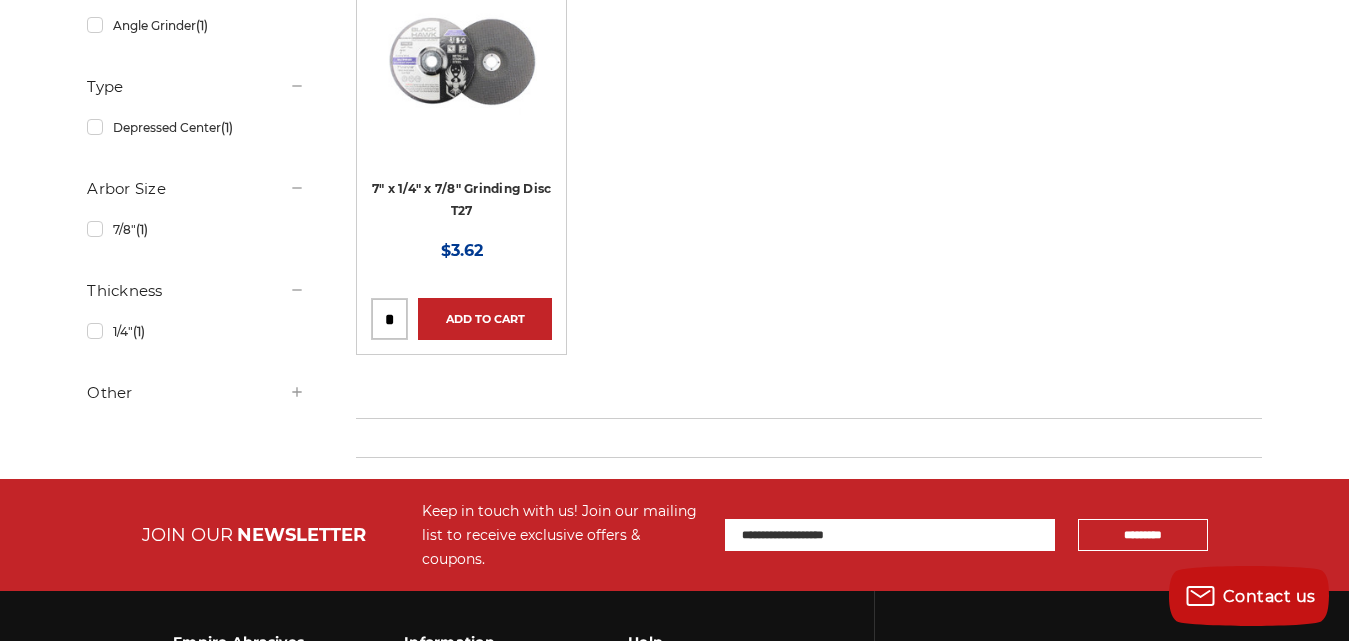 click on "7" x 1/4" x 7/8" Grinding Disc T27" at bounding box center [461, 205] 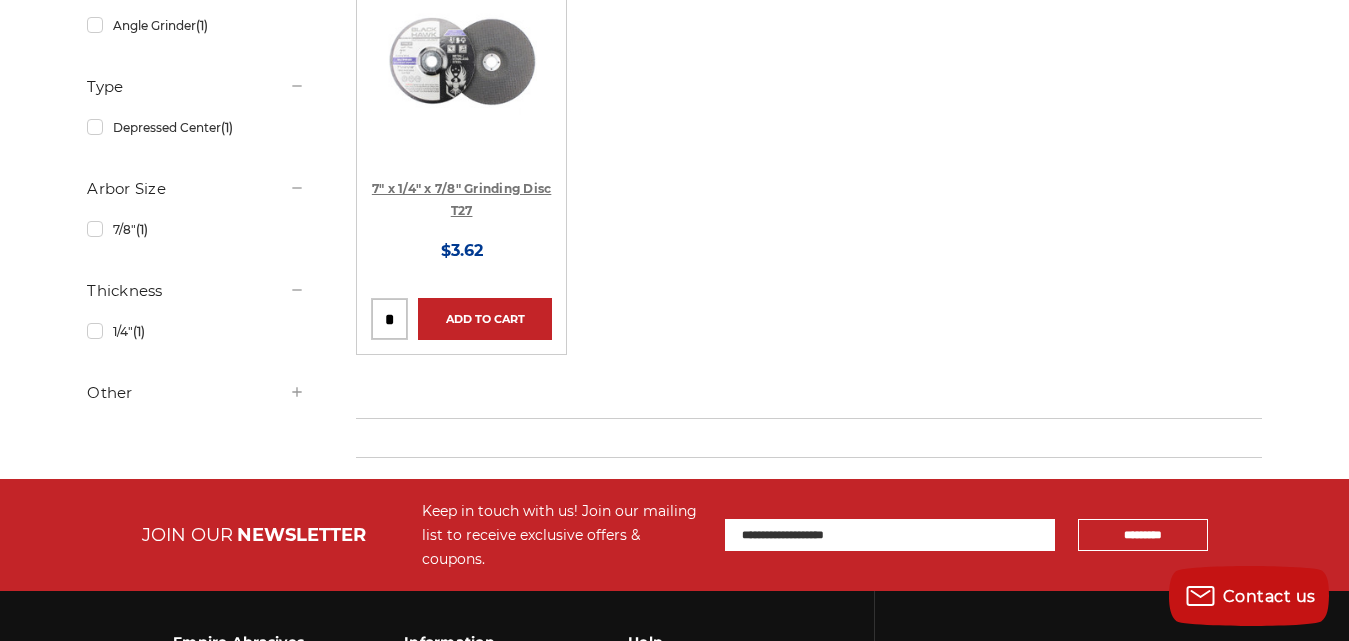 click on "7" x 1/4" x 7/8" Grinding Disc T27" at bounding box center (462, 200) 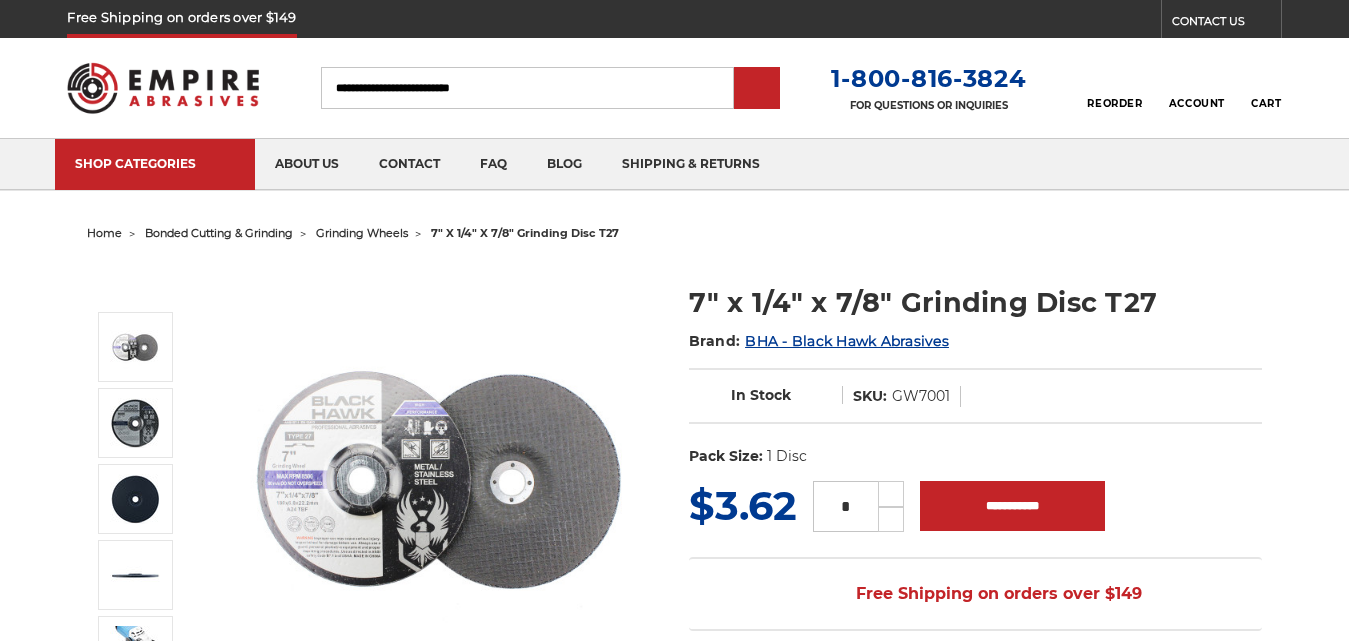 scroll, scrollTop: 0, scrollLeft: 0, axis: both 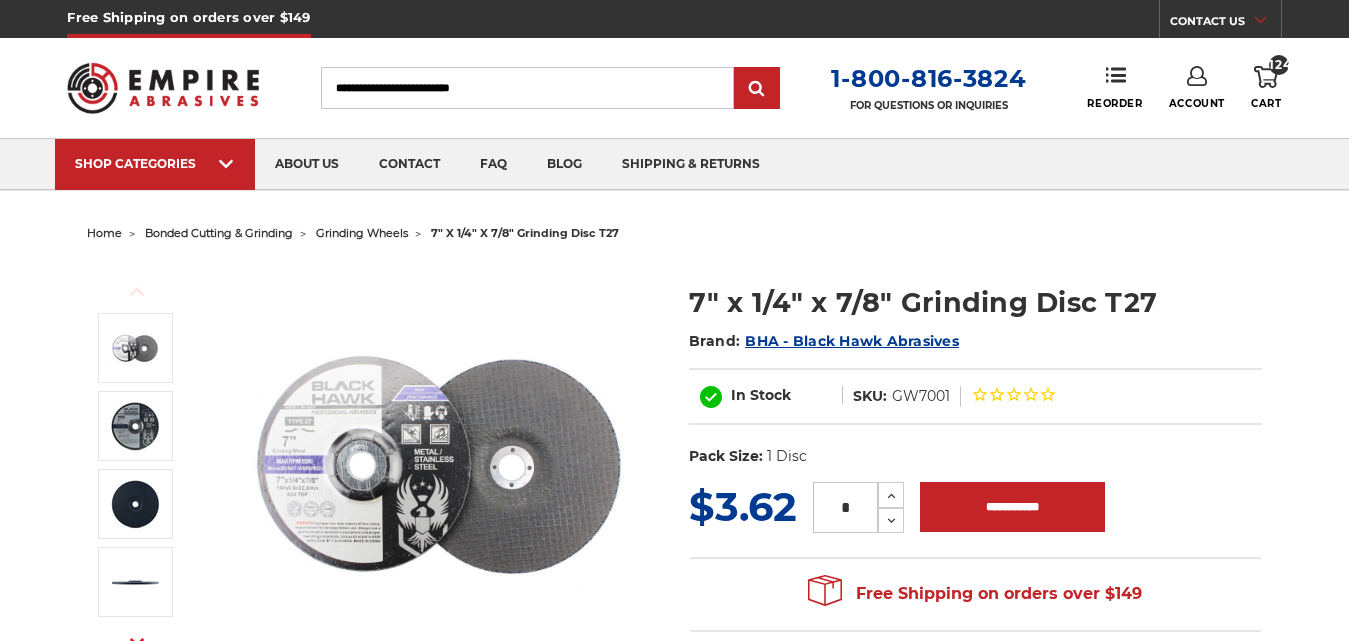 click on "*" at bounding box center [845, 507] 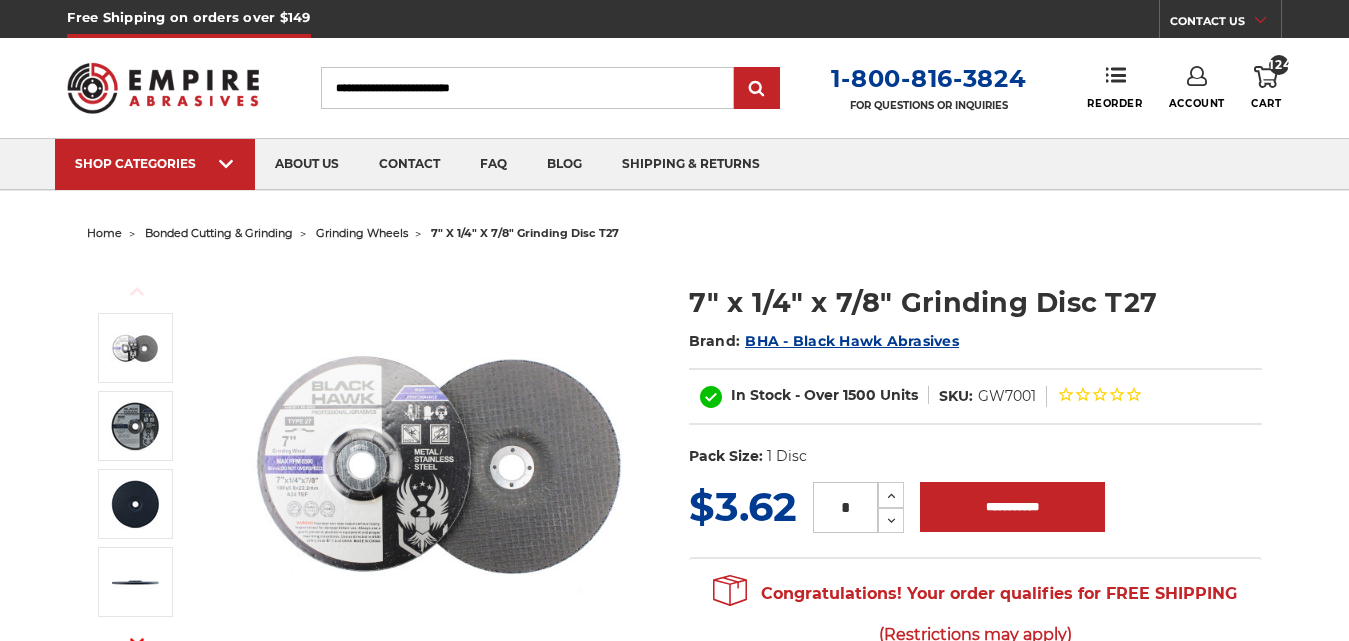 scroll, scrollTop: 0, scrollLeft: 0, axis: both 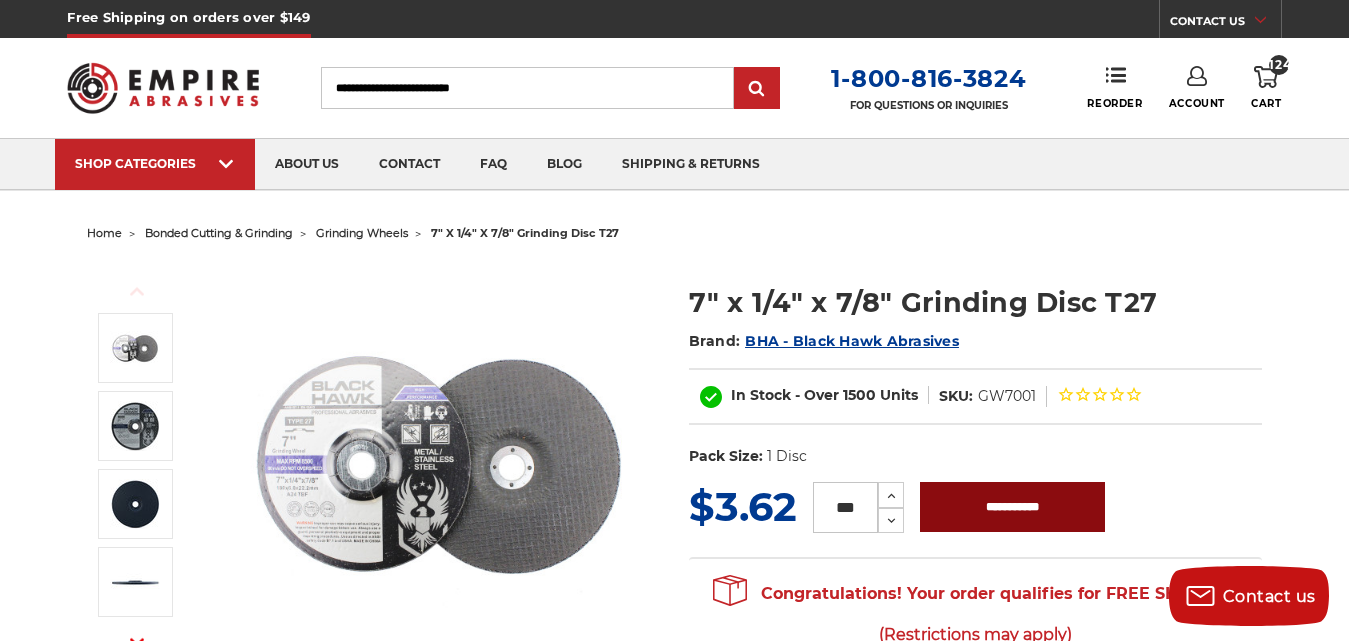 type on "***" 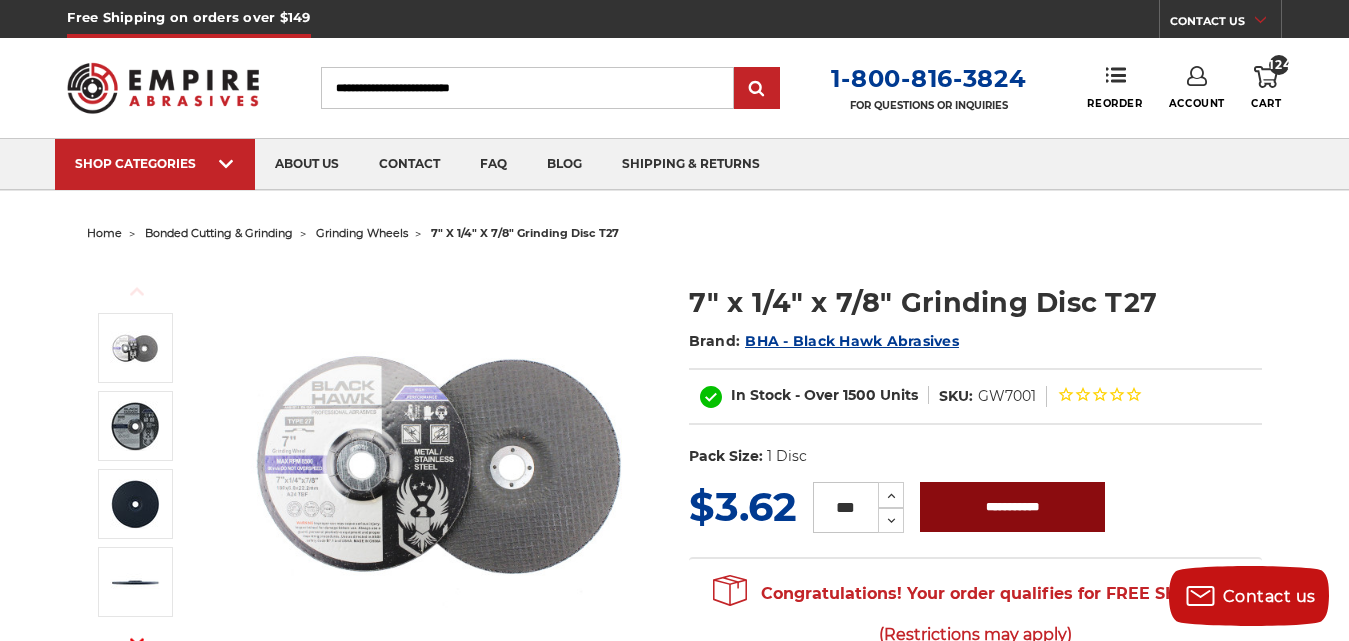 click on "**********" at bounding box center (1012, 507) 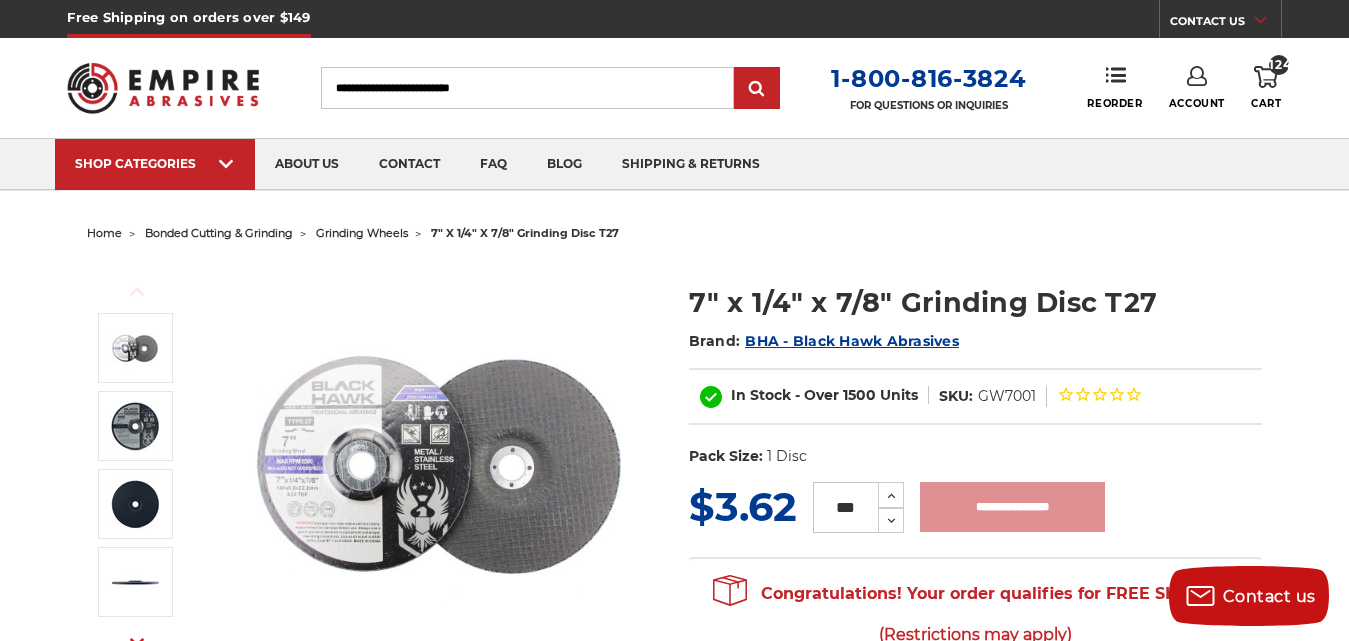 type on "**********" 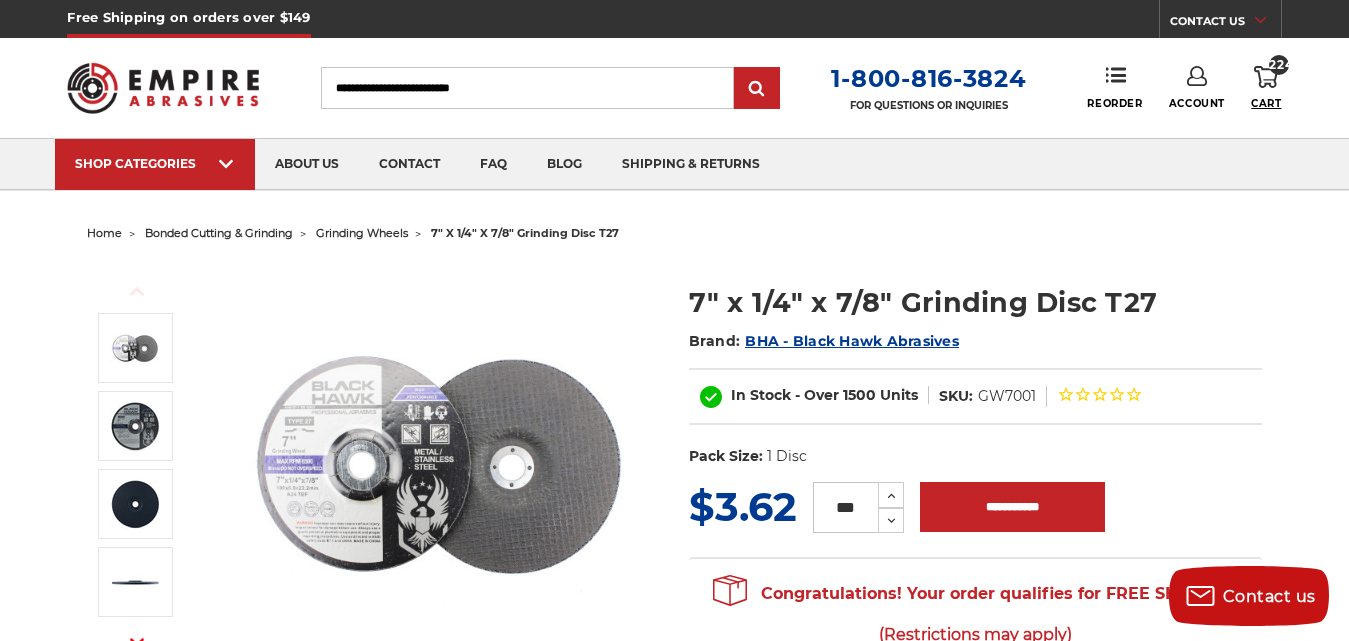click on "Cart" at bounding box center (1266, 103) 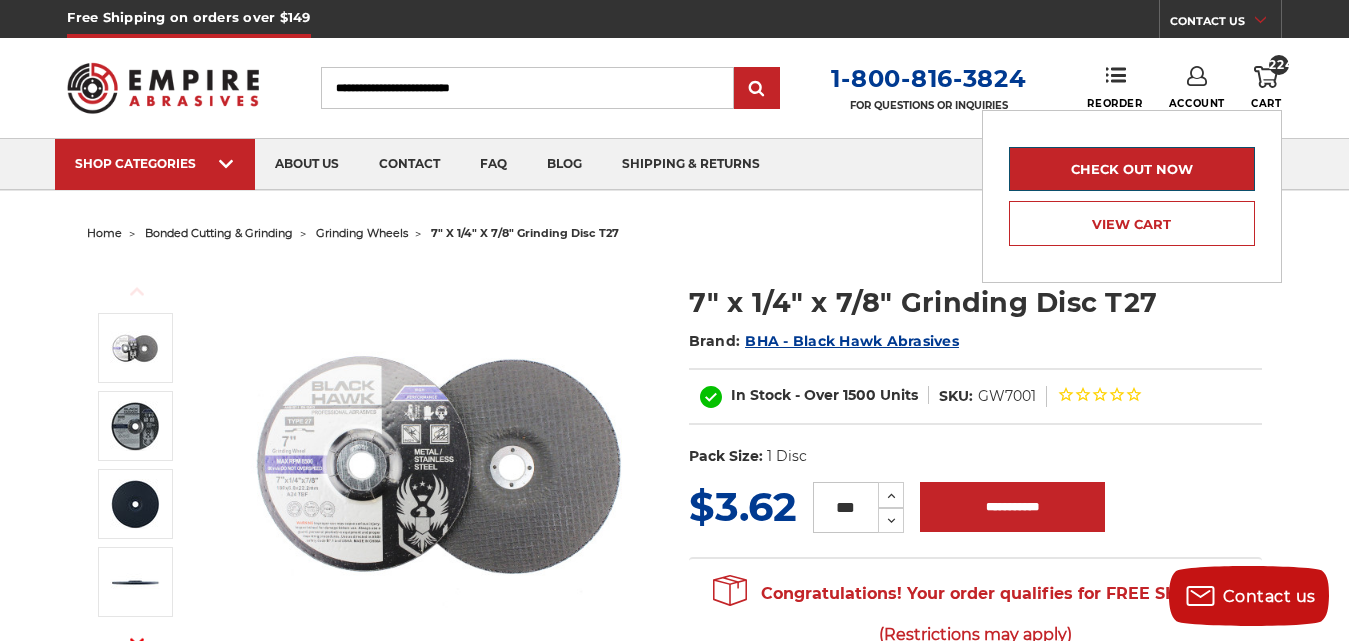 click on "Check out now" at bounding box center (1132, 169) 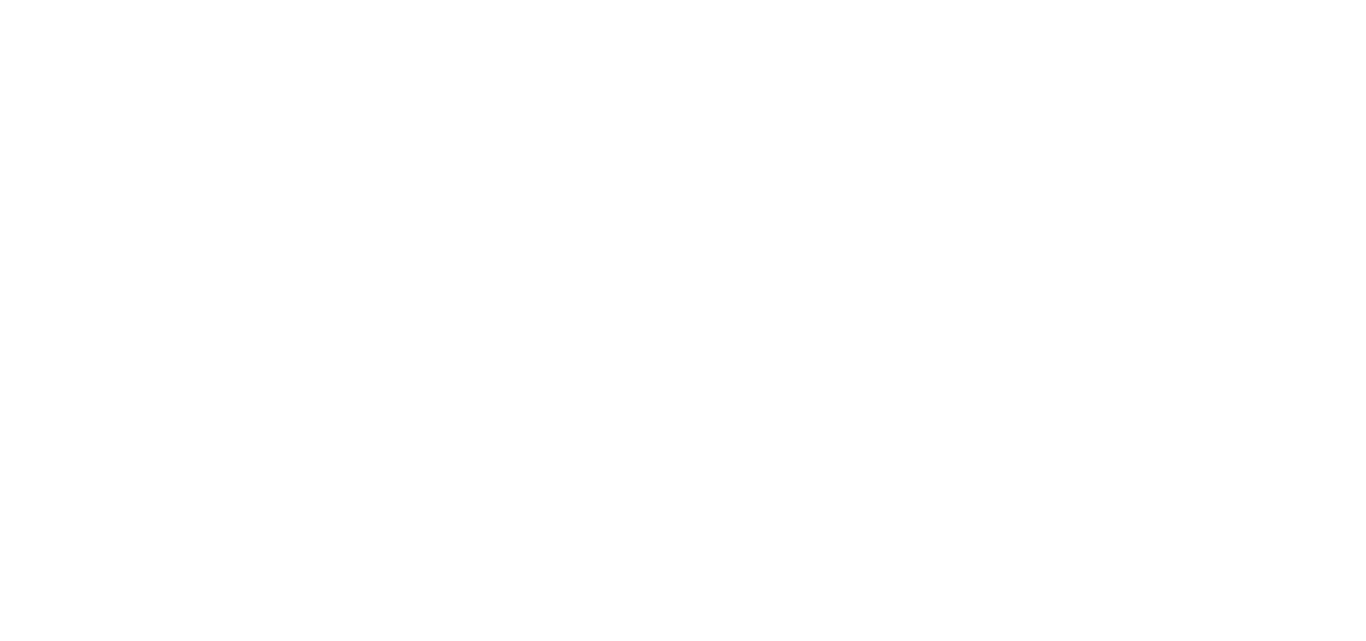 scroll, scrollTop: 0, scrollLeft: 0, axis: both 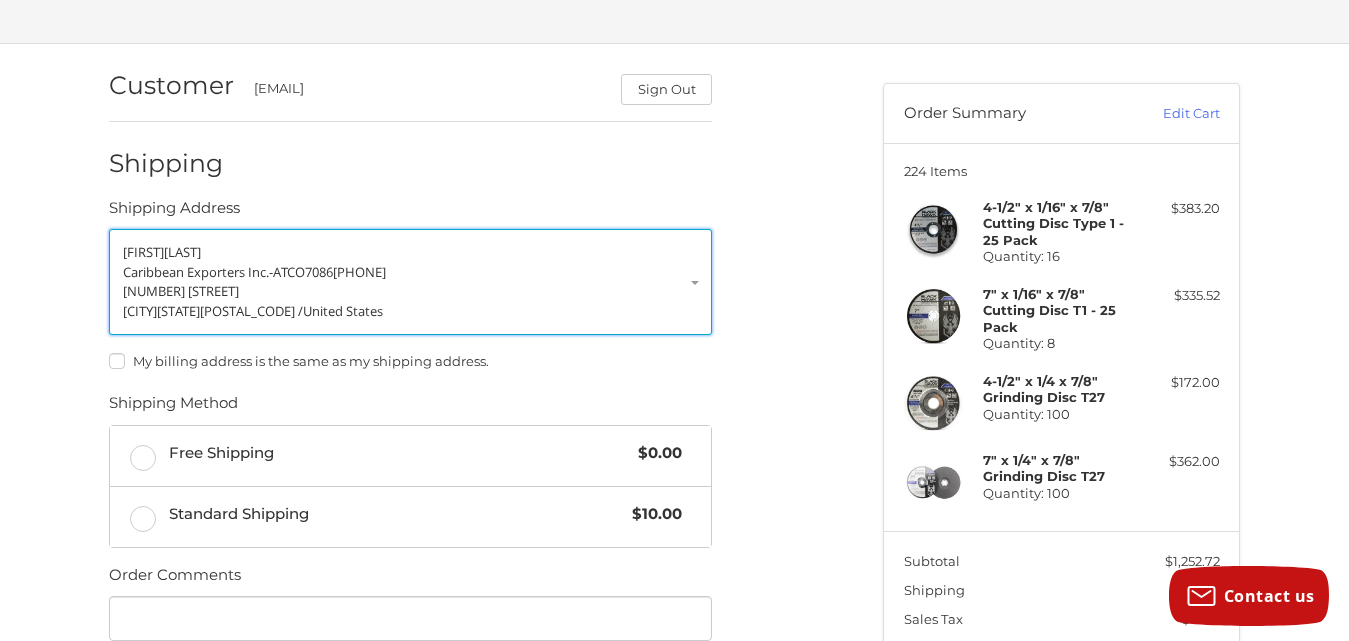 click on "[CITY], [STATE], [POSTAL_CODE] / [COUNTRY]" at bounding box center (410, 312) 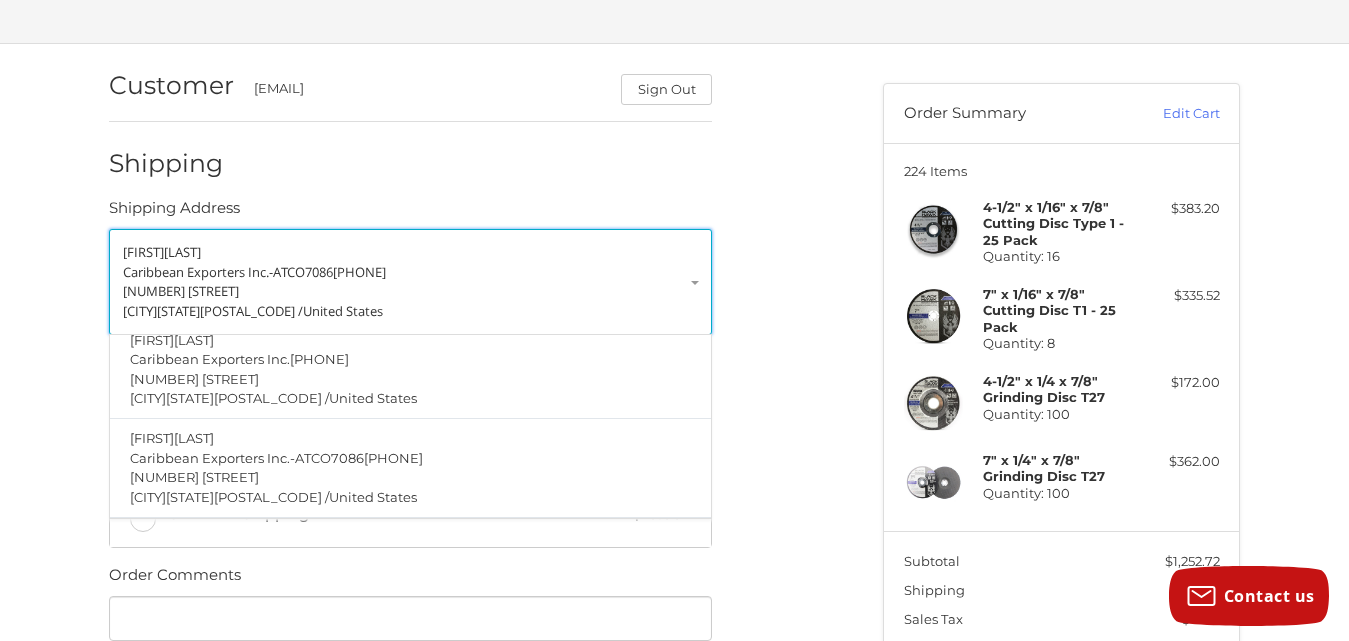 scroll, scrollTop: 170, scrollLeft: 0, axis: vertical 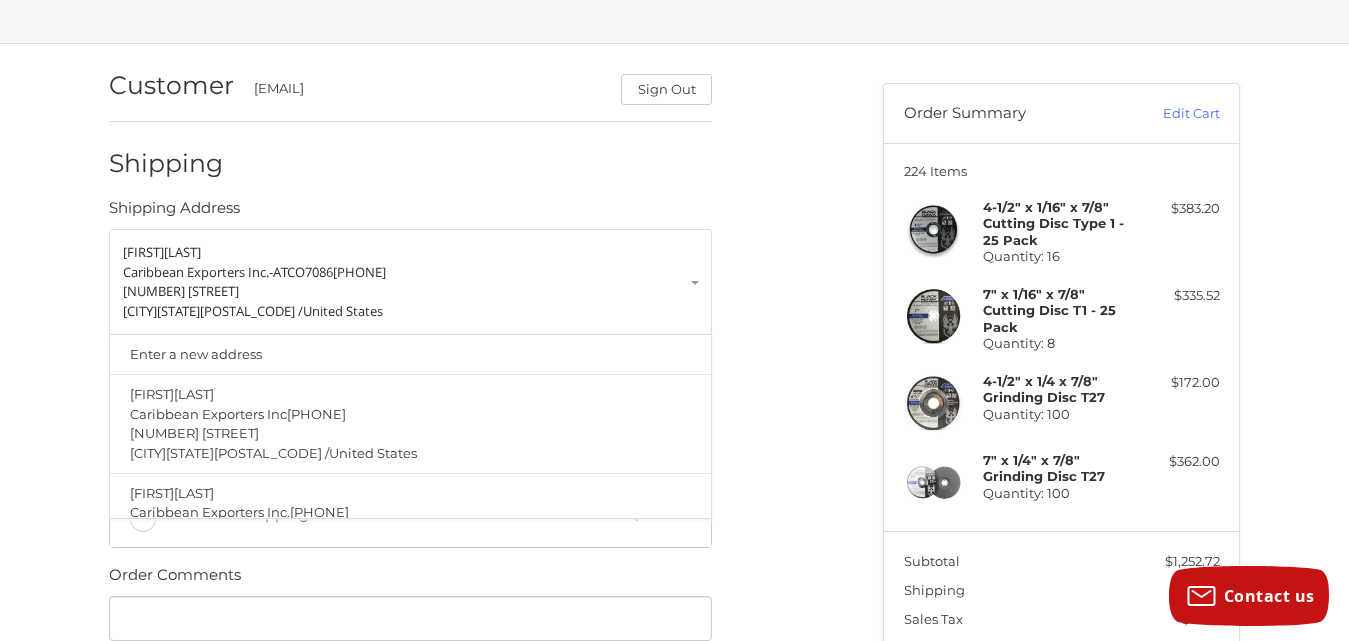 click on "Customer [EMAIL] Sign Out Shipping Shipping Address [FIRST] [LAST] [COMPANY]-[CODE] [PHONE] [NUMBER] [STREET] [CITY], [STATE], [POSTAL_CODE] / [COUNTRY] Enter a new address [FIRST] [LAST] [COMPANY] [PHONE] [NUMBER] [STREET] [CITY], [STATE], [POSTAL_CODE] / [COUNTRY] [FIRST] [LAST] [COMPANY]. [PHONE] [NUMBER] [STREET] [CITY], [STATE], [POSTAL_CODE] / [COUNTRY] [FIRST] [LAST] [COMPANY]-[CODE] [PHONE] [NUMBER] [STREET] [CITY], [STATE], [POSTAL_CODE] / [COUNTRY] My billing address is the same as my shipping address. Shipping Method Free Shipping $0.00 Standard Shipping $10.00 Order Comments Order Comments Continue Billing Payment" at bounding box center [449, 466] 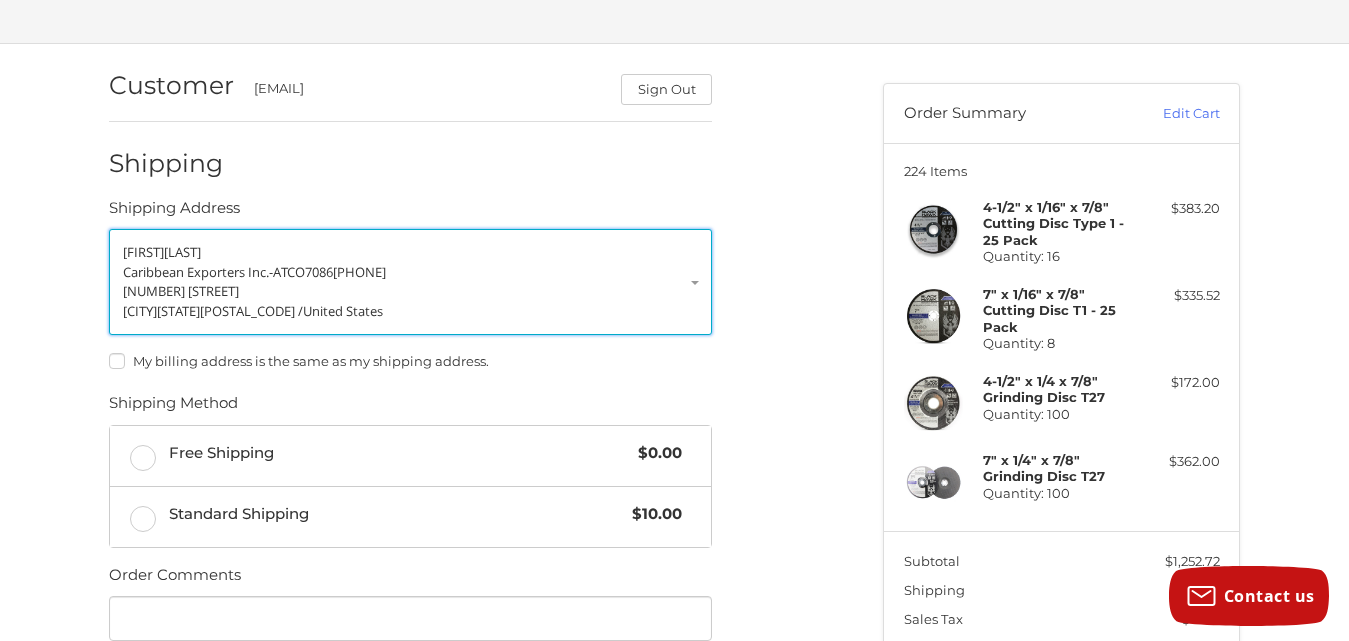 click on "[NUMBER] [STREET]" at bounding box center (410, 292) 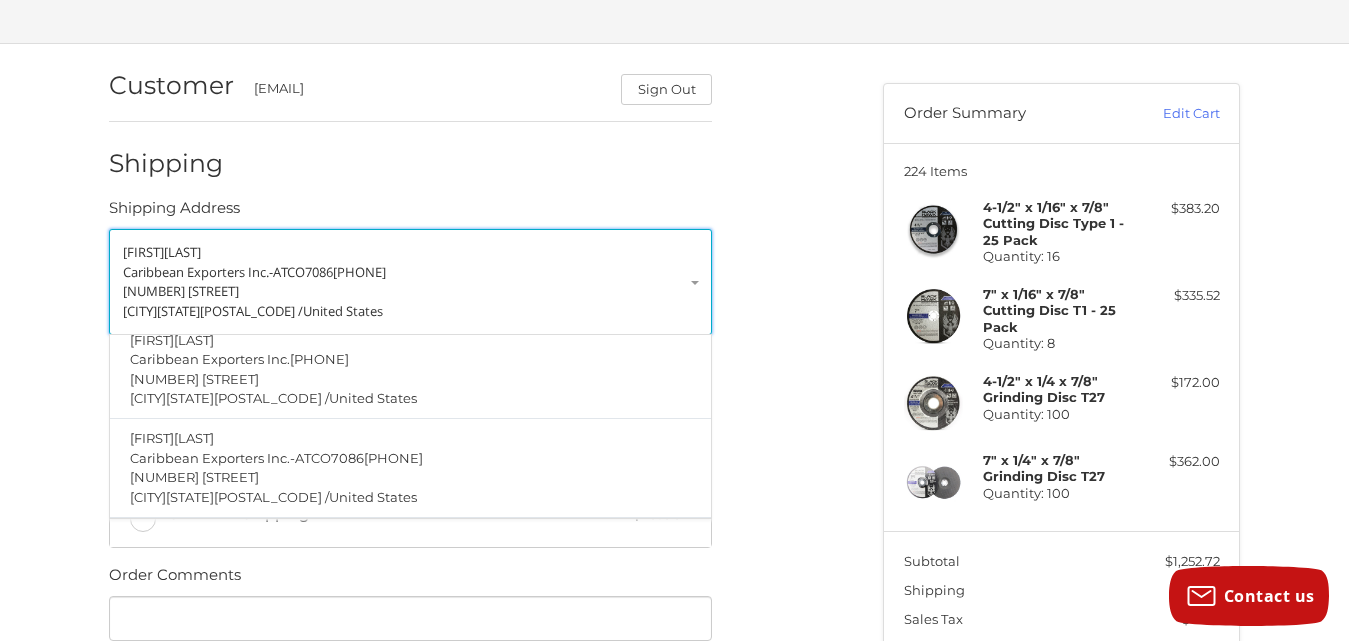 scroll, scrollTop: 0, scrollLeft: 0, axis: both 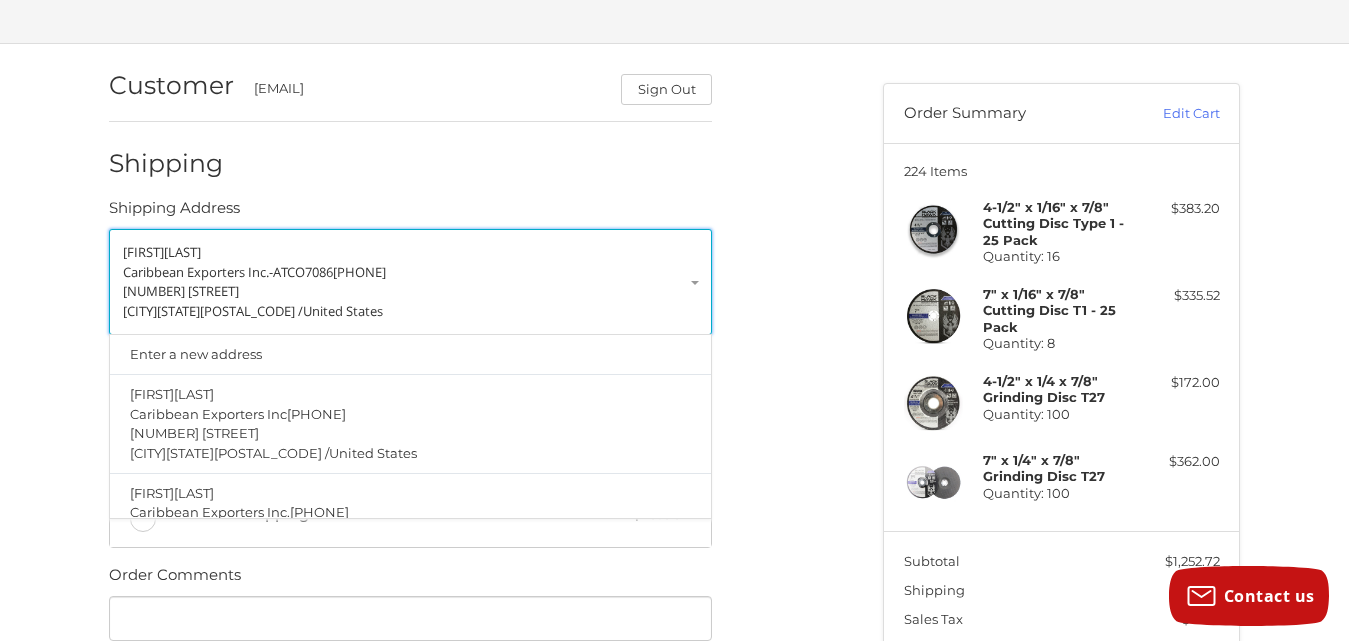 click on "[NUMBER] [STREET]" at bounding box center [410, 292] 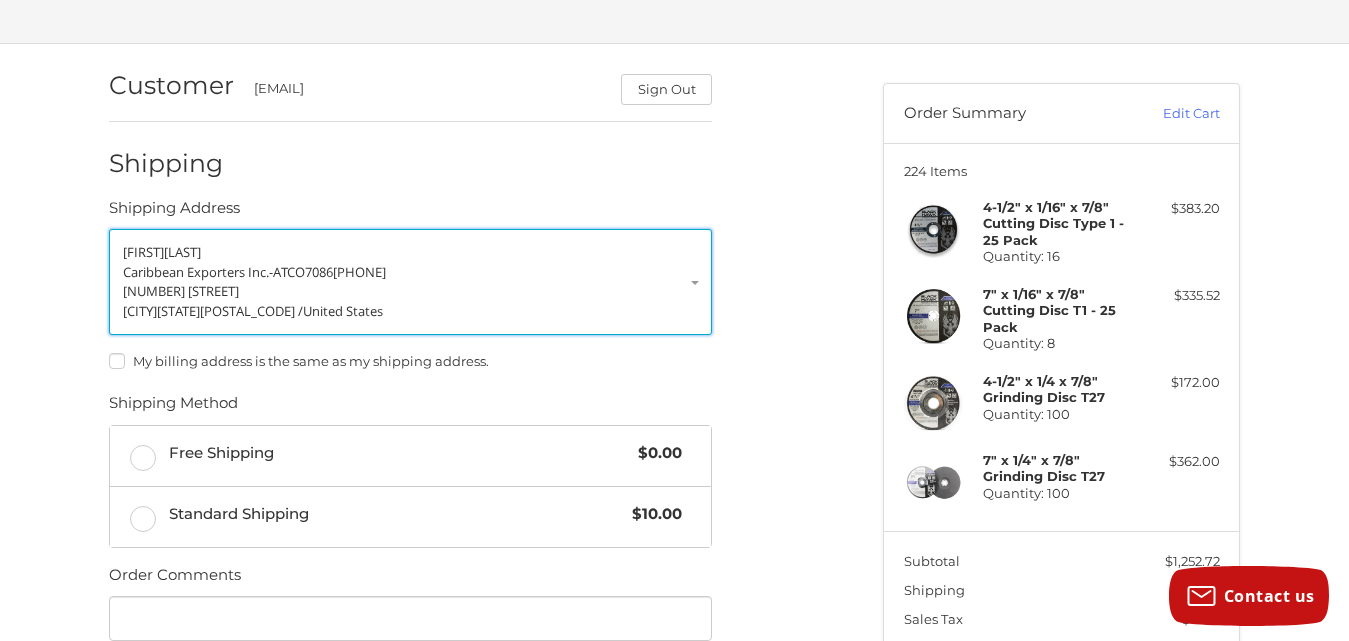 click on "Miami,  Florida,  33196 /  United States" at bounding box center (410, 312) 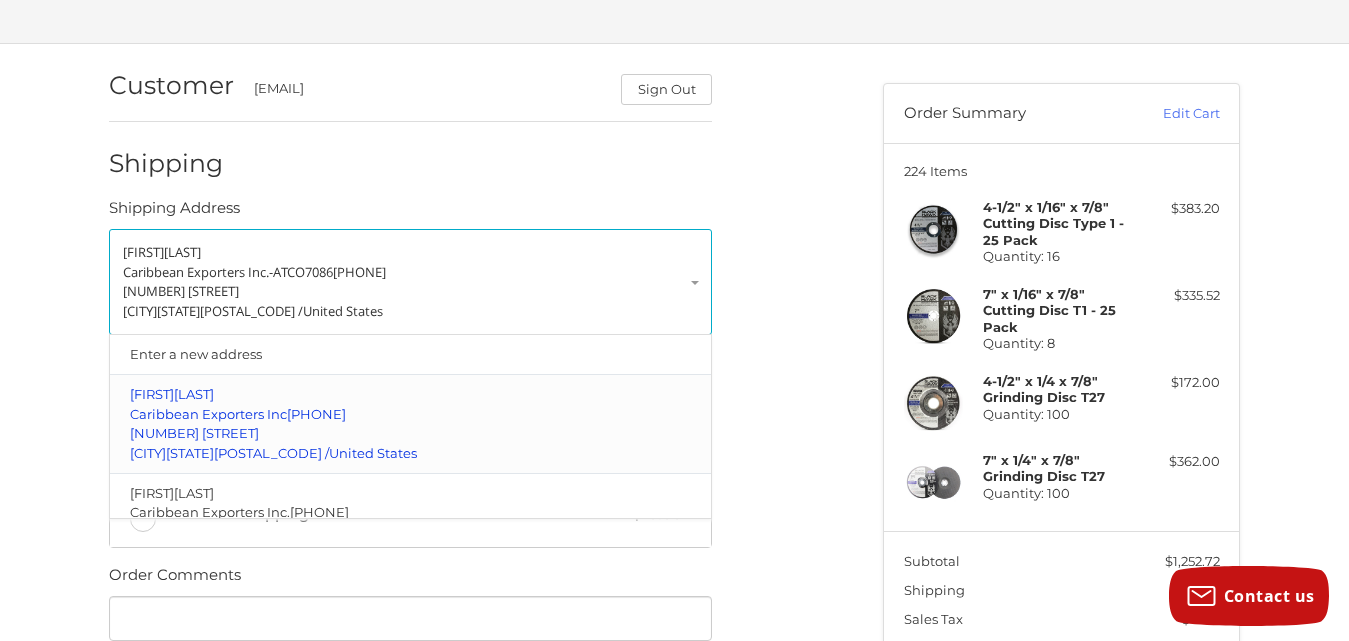 click on "Michael  Taylor" at bounding box center (411, 395) 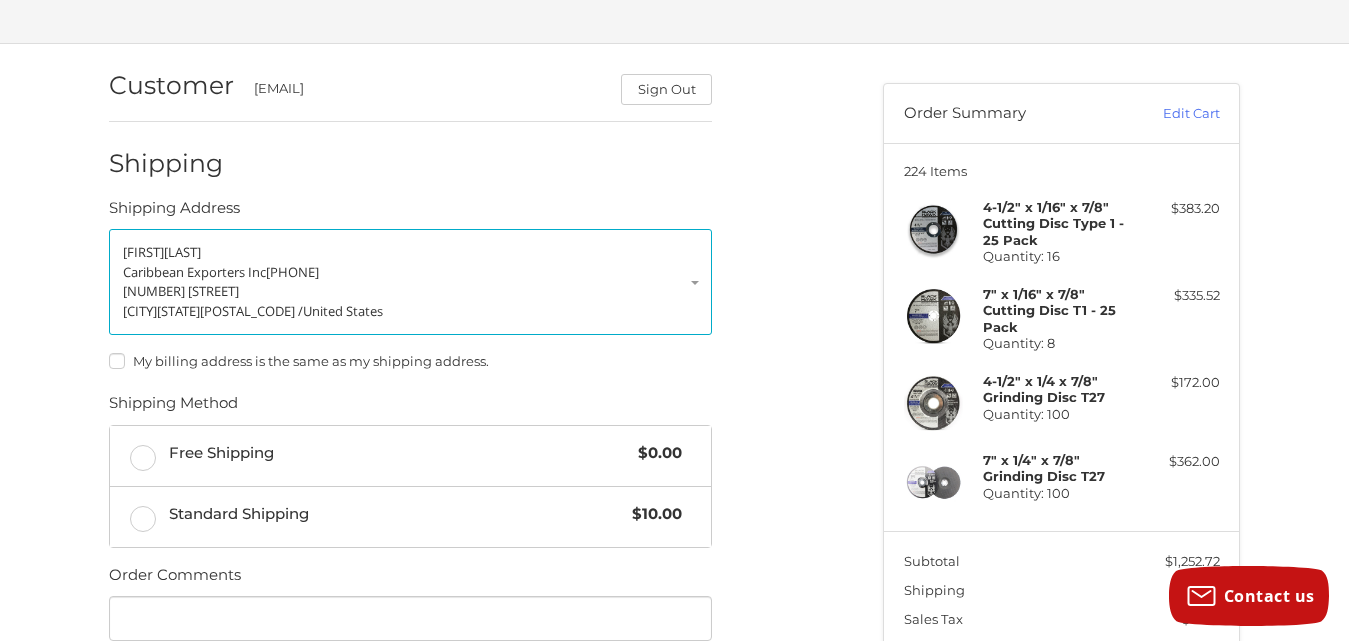 click on "My billing address is the same as my shipping address." at bounding box center (410, 361) 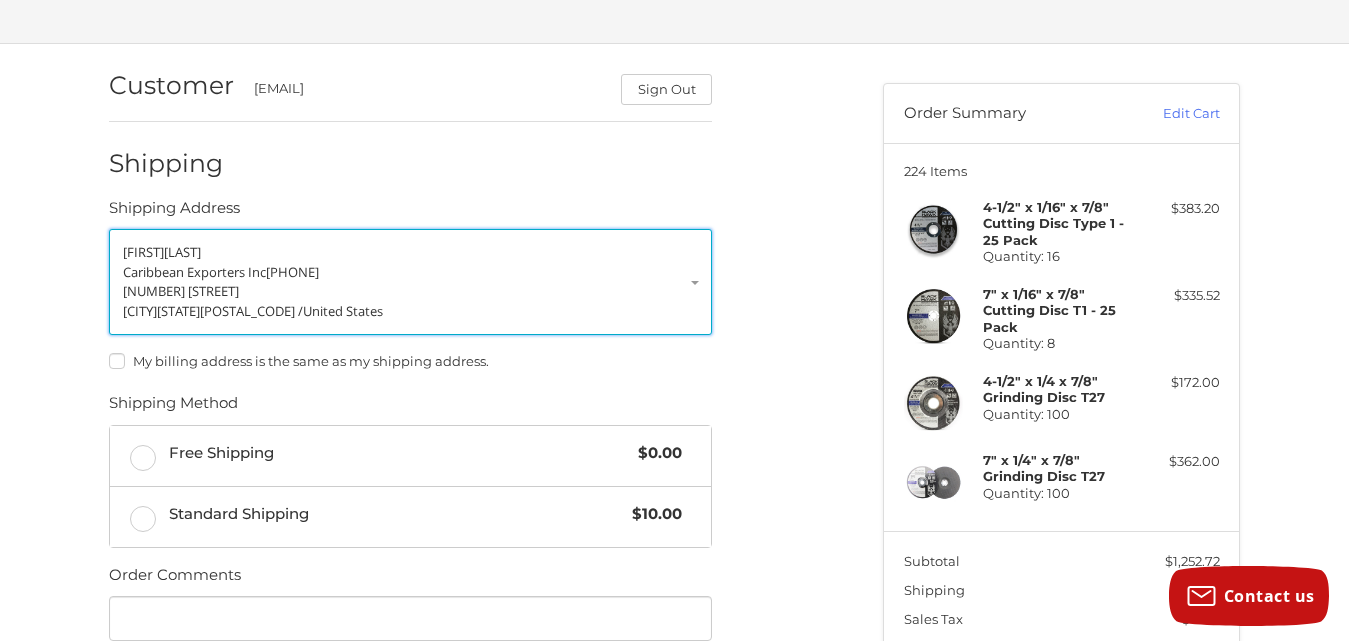 click on "Miami,  Florida,  33196 /  United States" at bounding box center [410, 312] 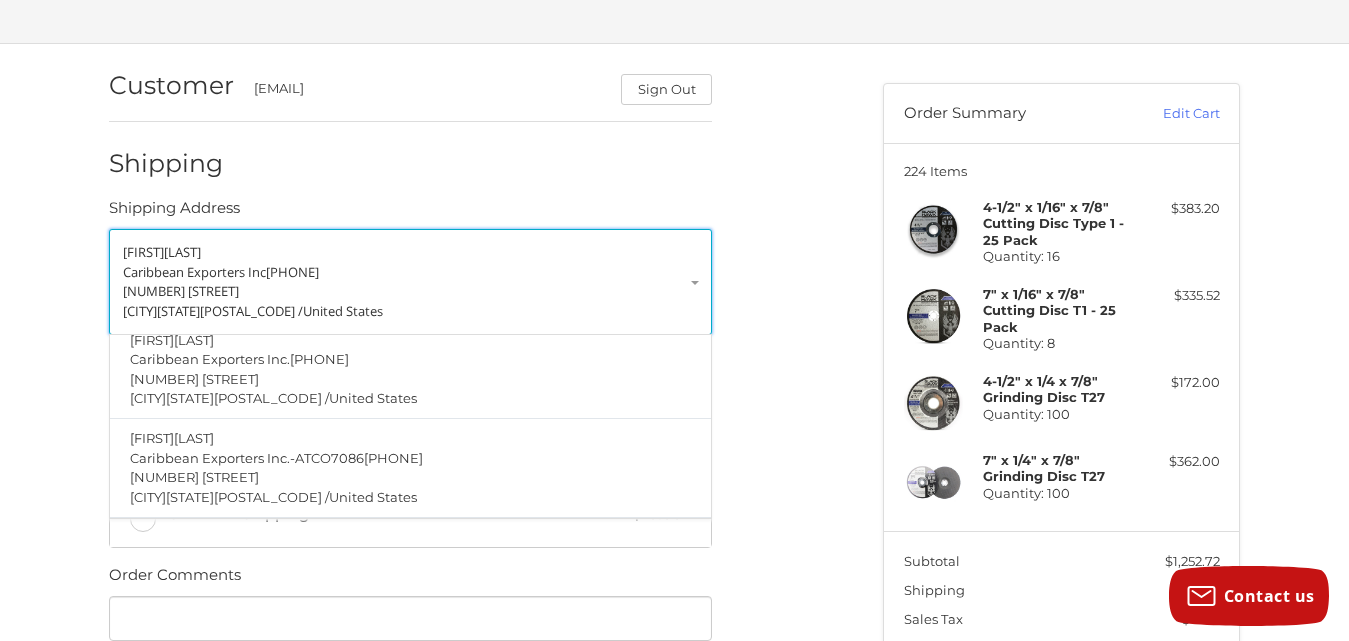 scroll, scrollTop: 0, scrollLeft: 0, axis: both 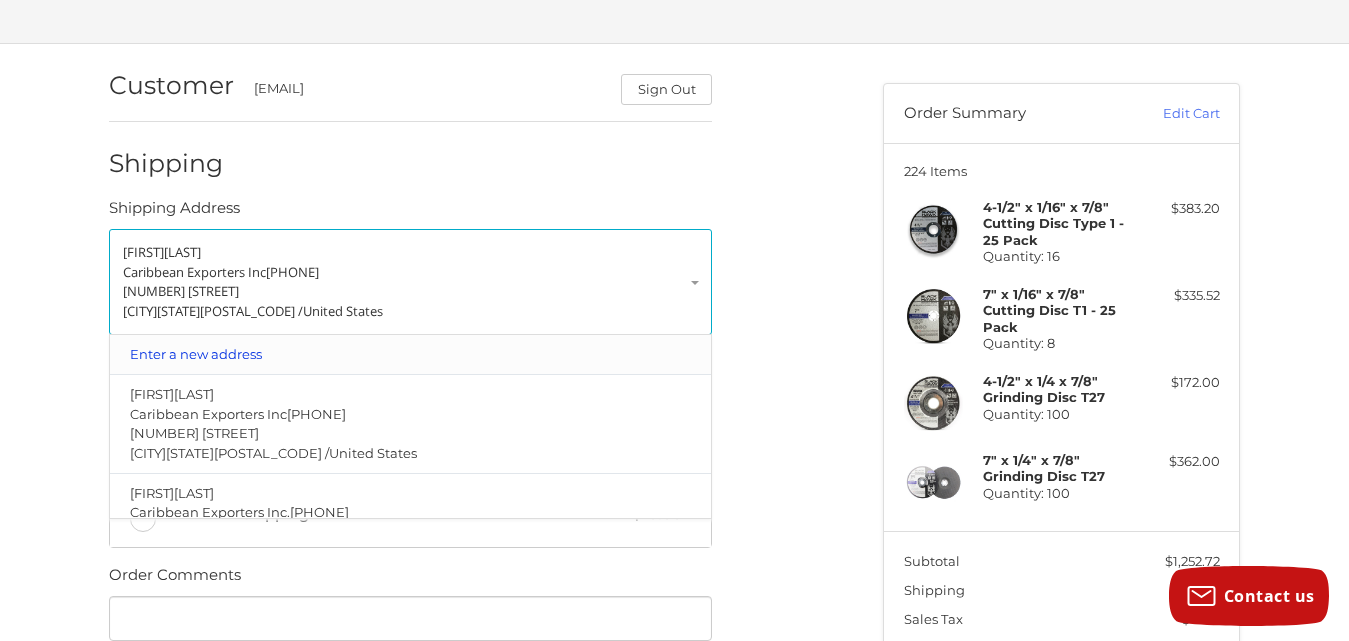 click on "Enter a new address" at bounding box center (411, 354) 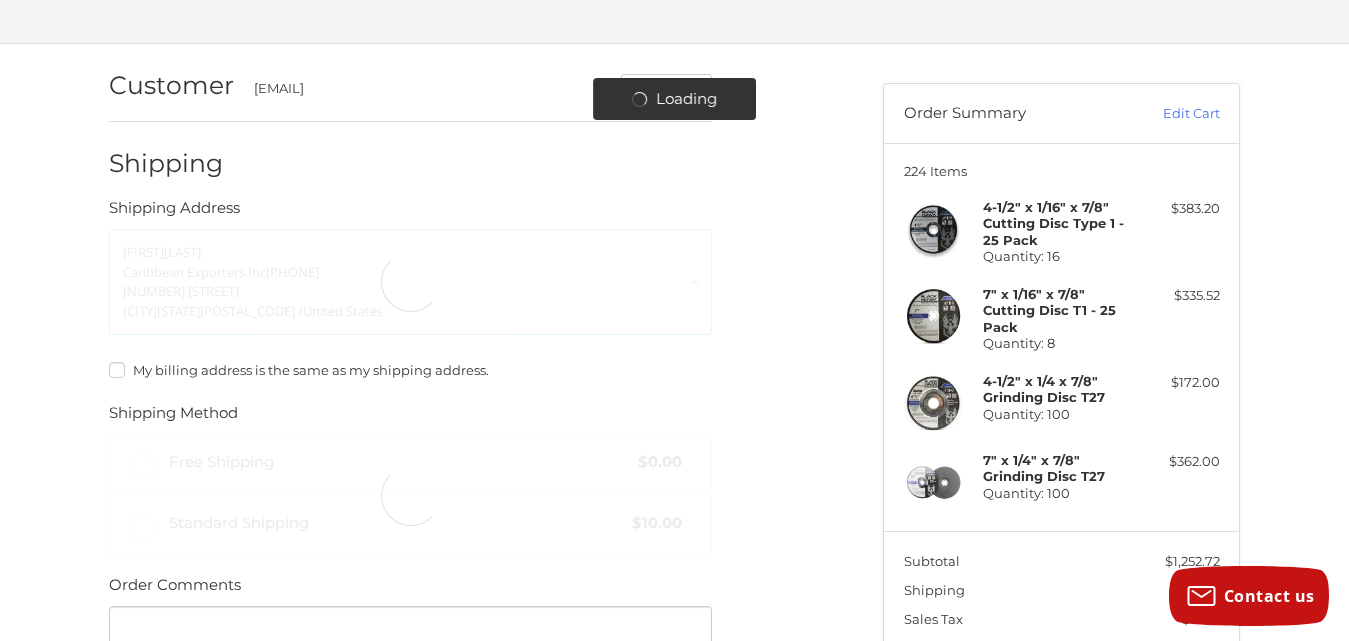 select on "**" 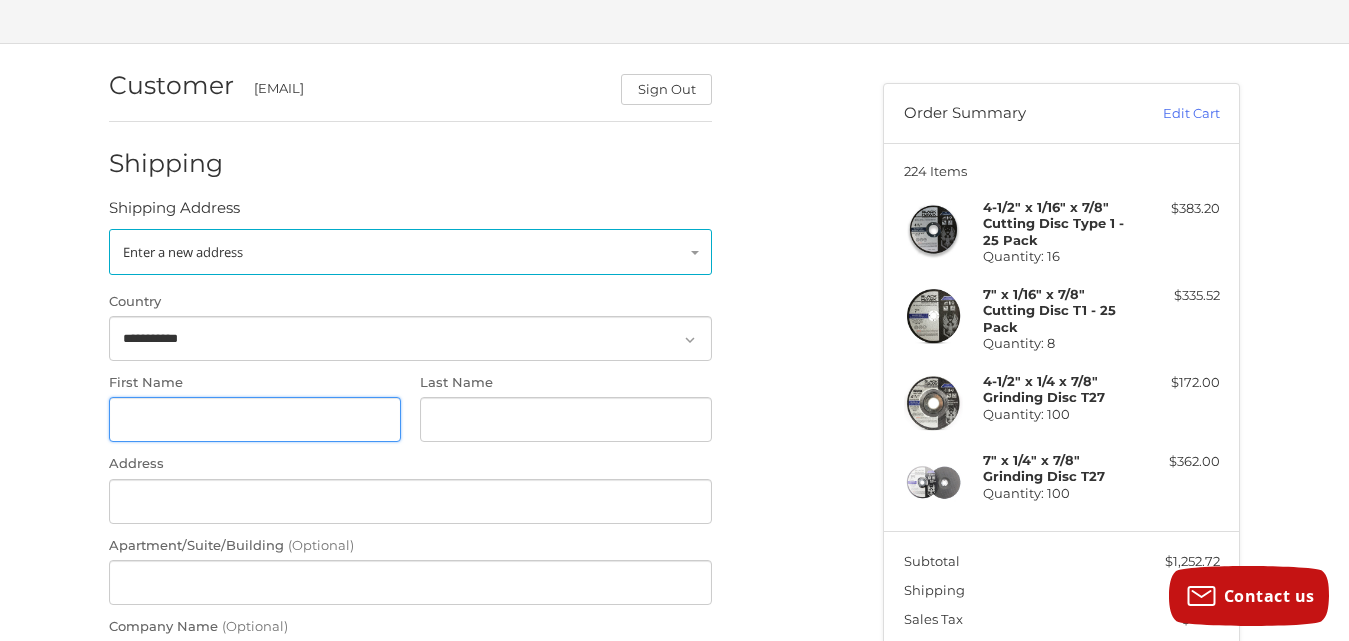 click on "First Name" at bounding box center (255, 419) 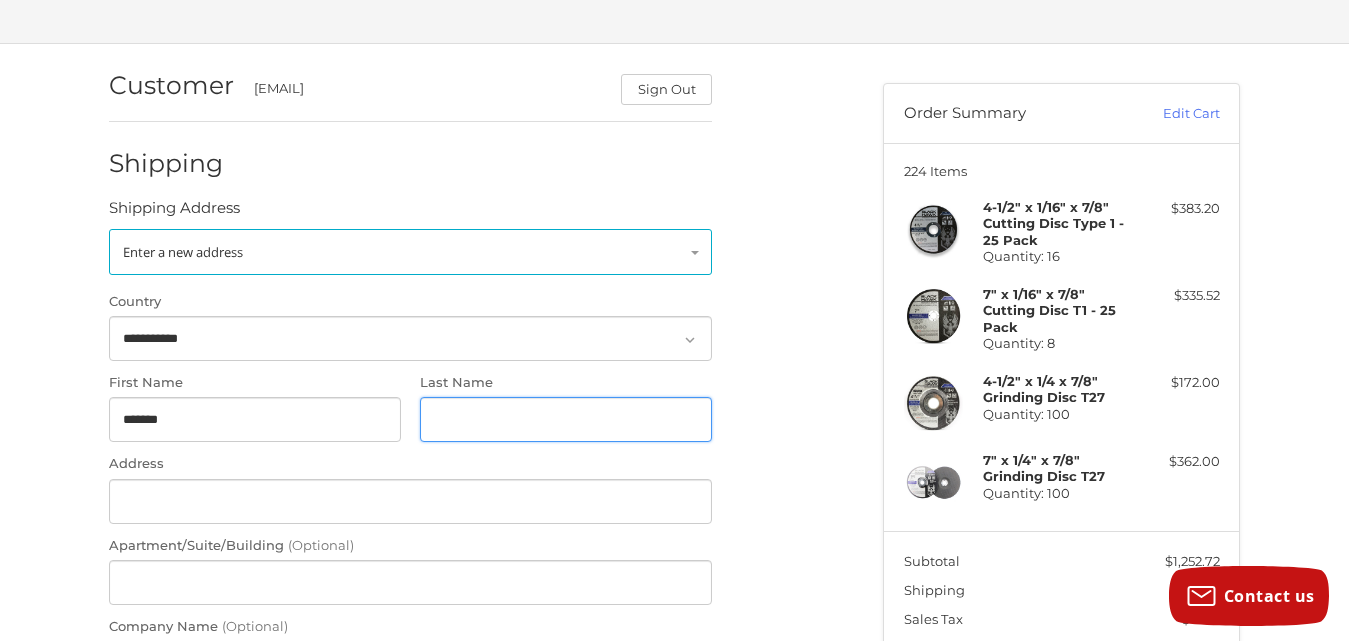 type on "******" 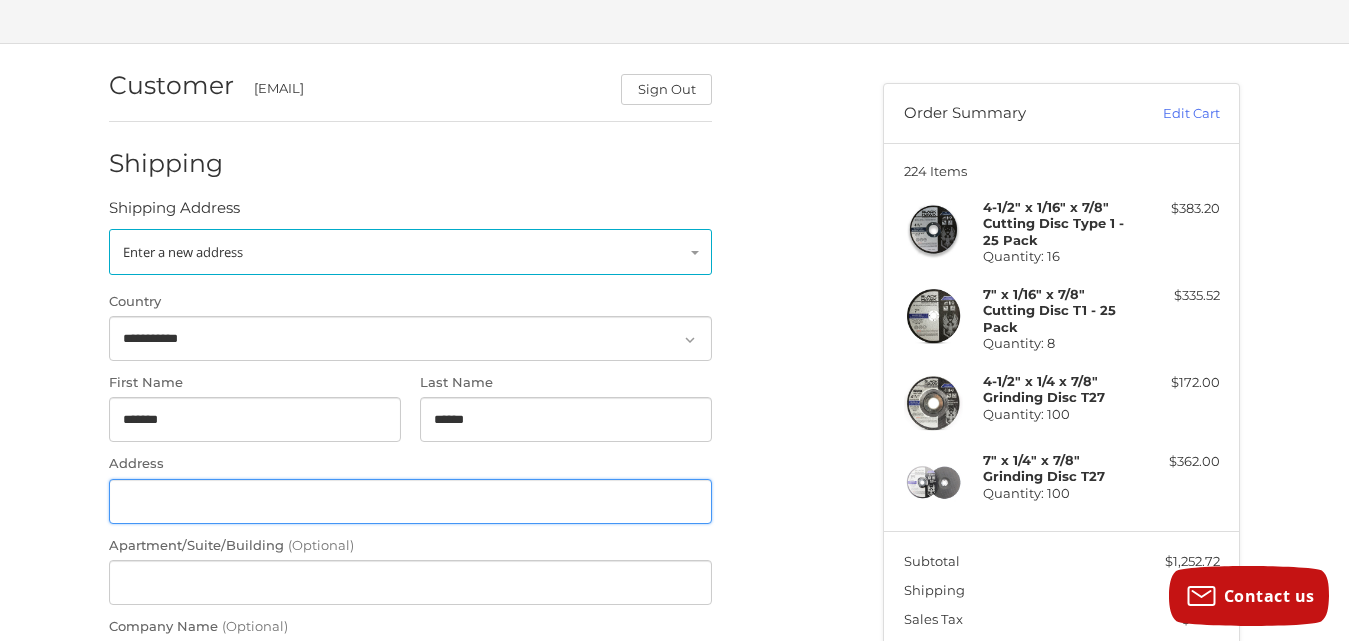 type on "**********" 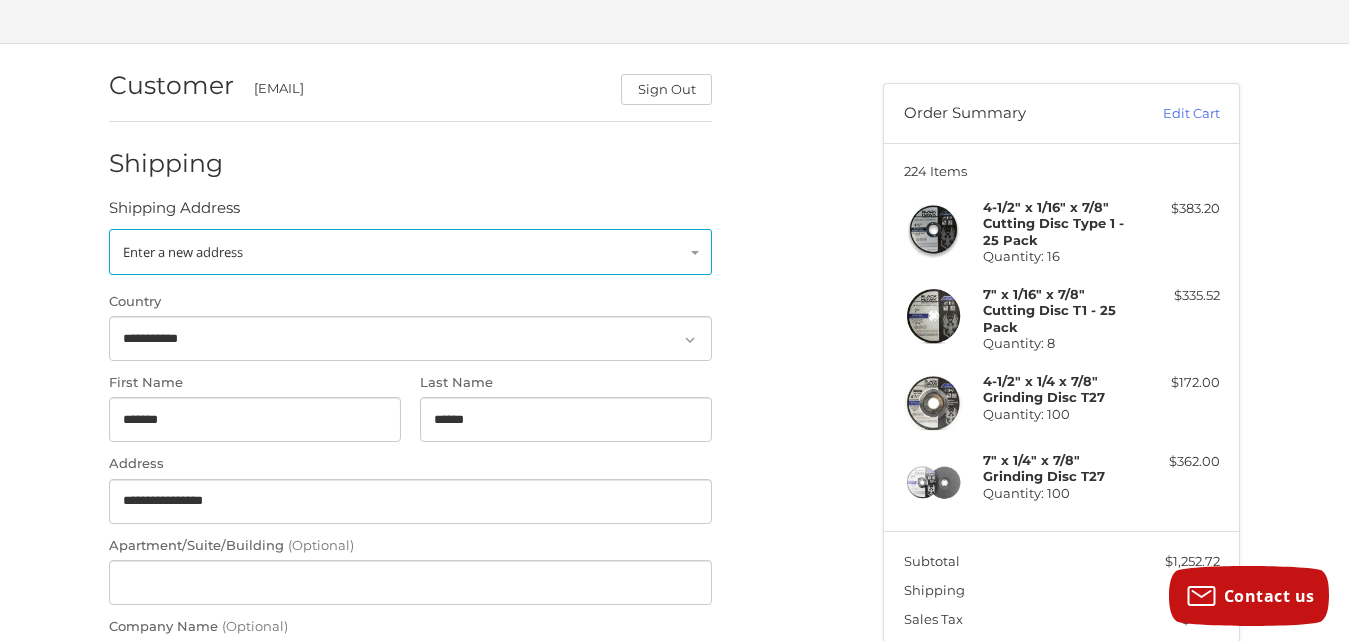 type on "*****" 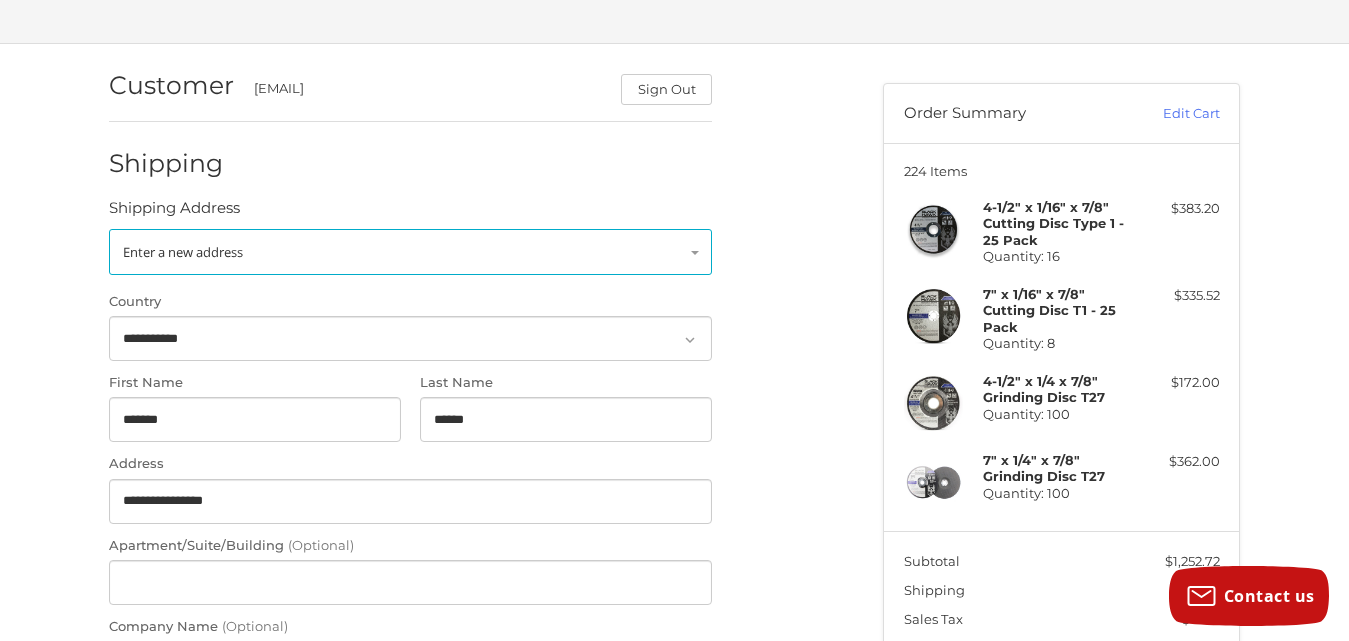 select on "**" 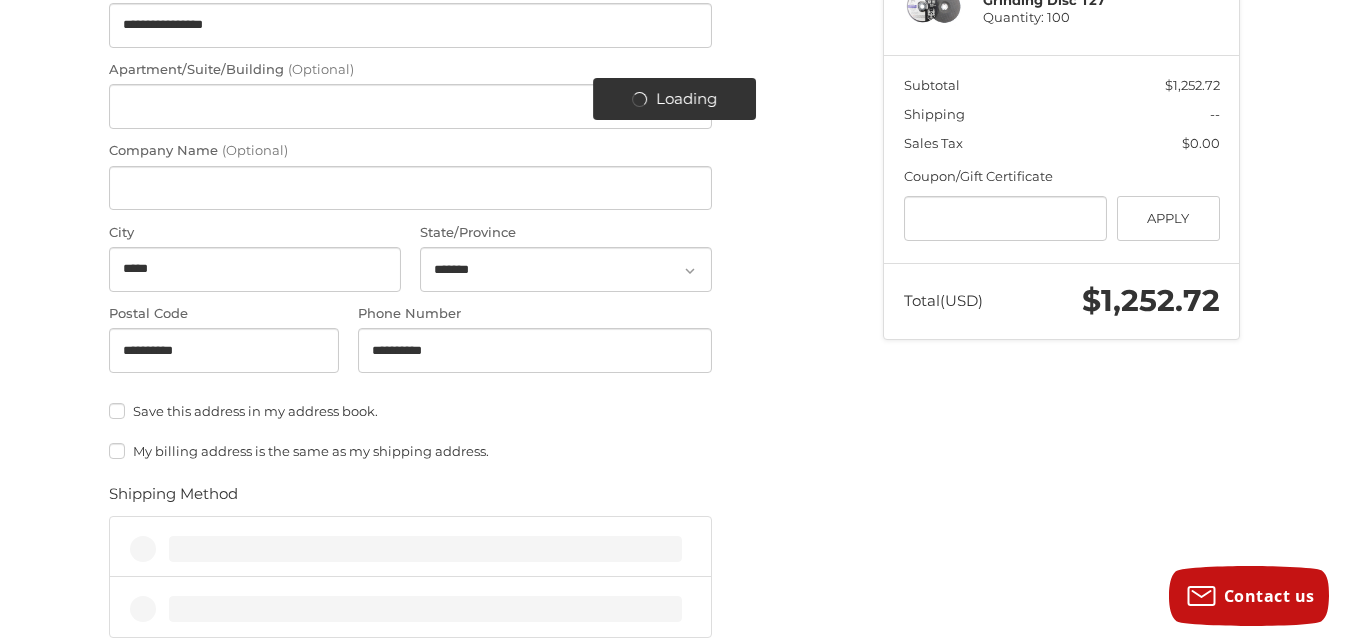 scroll, scrollTop: 592, scrollLeft: 0, axis: vertical 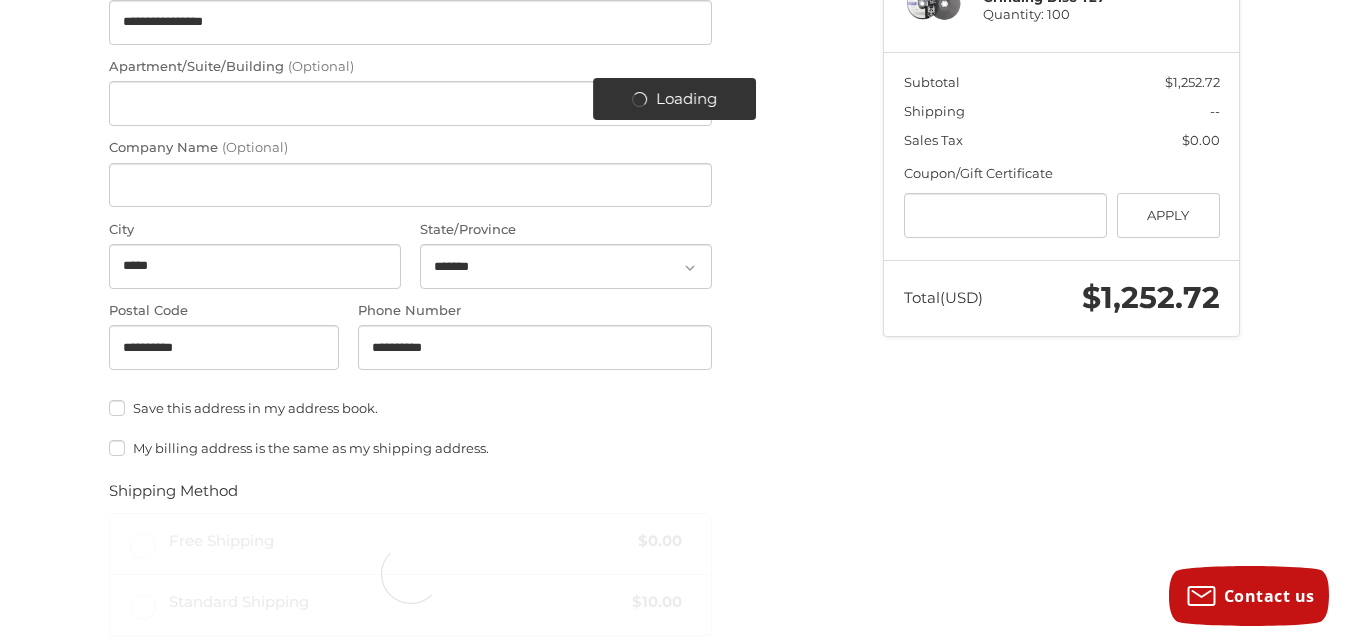 click on "Save this address in my address book." at bounding box center [410, 408] 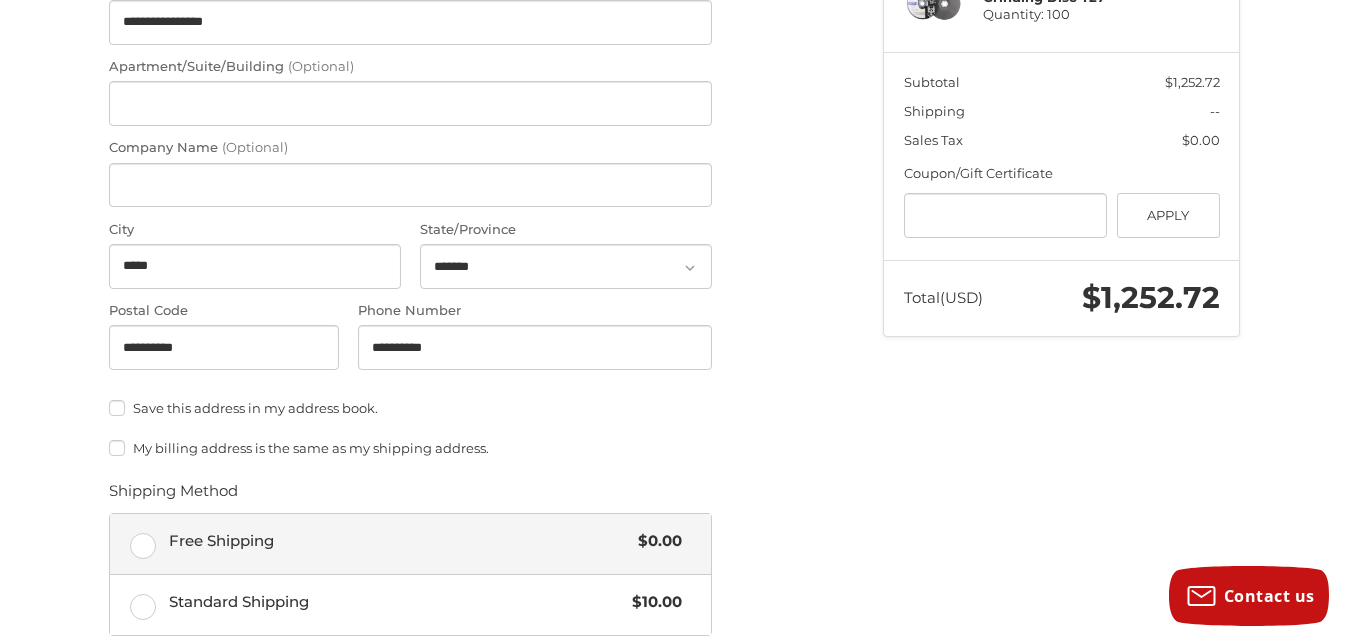 click on "Free Shipping $0.00" at bounding box center [410, 544] 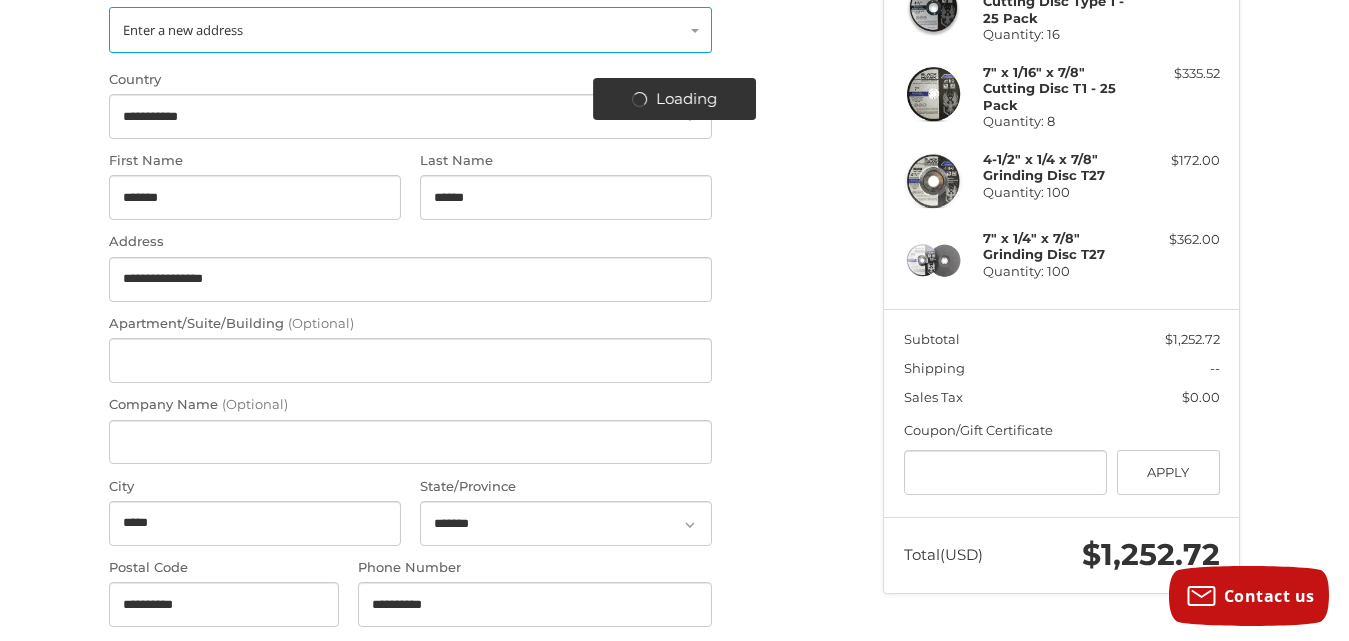 scroll, scrollTop: 330, scrollLeft: 0, axis: vertical 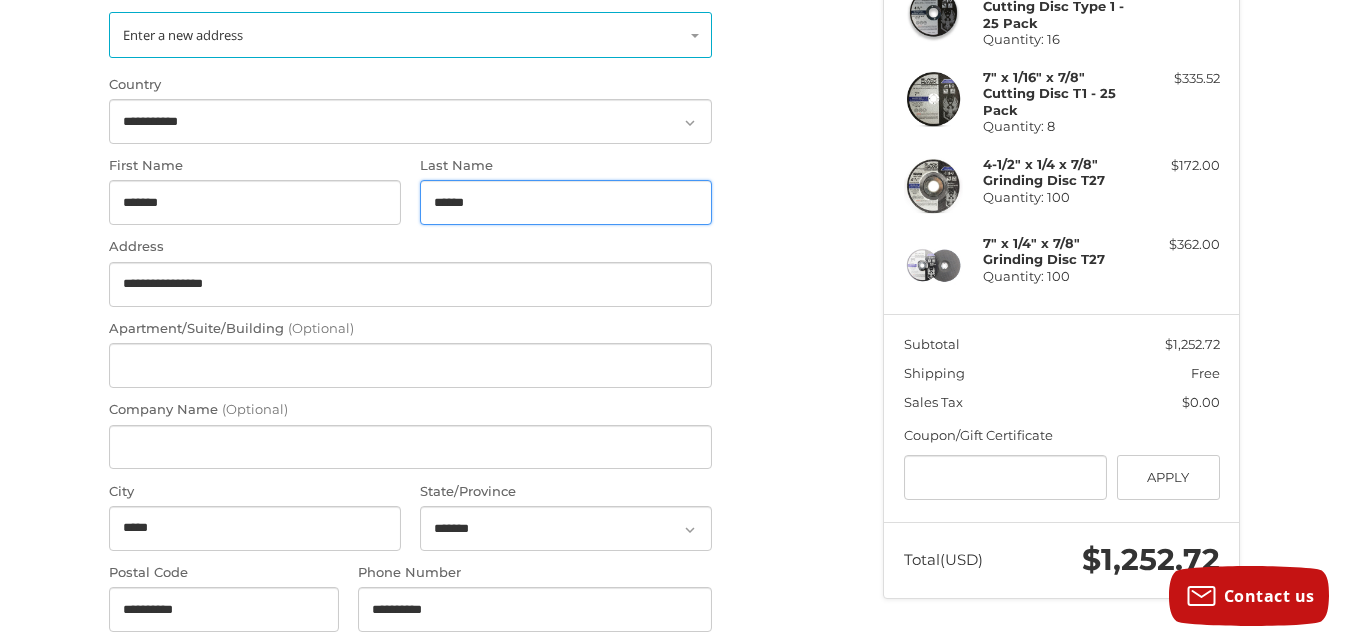 click on "******" at bounding box center (566, 202) 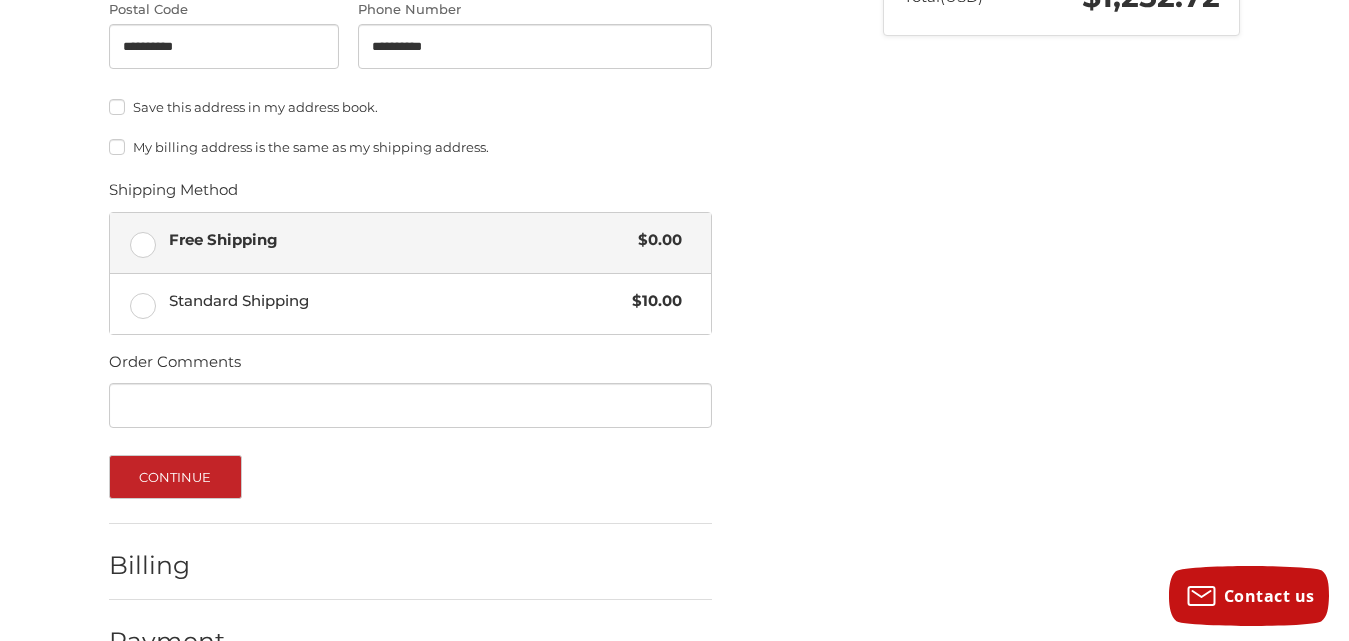 scroll, scrollTop: 903, scrollLeft: 0, axis: vertical 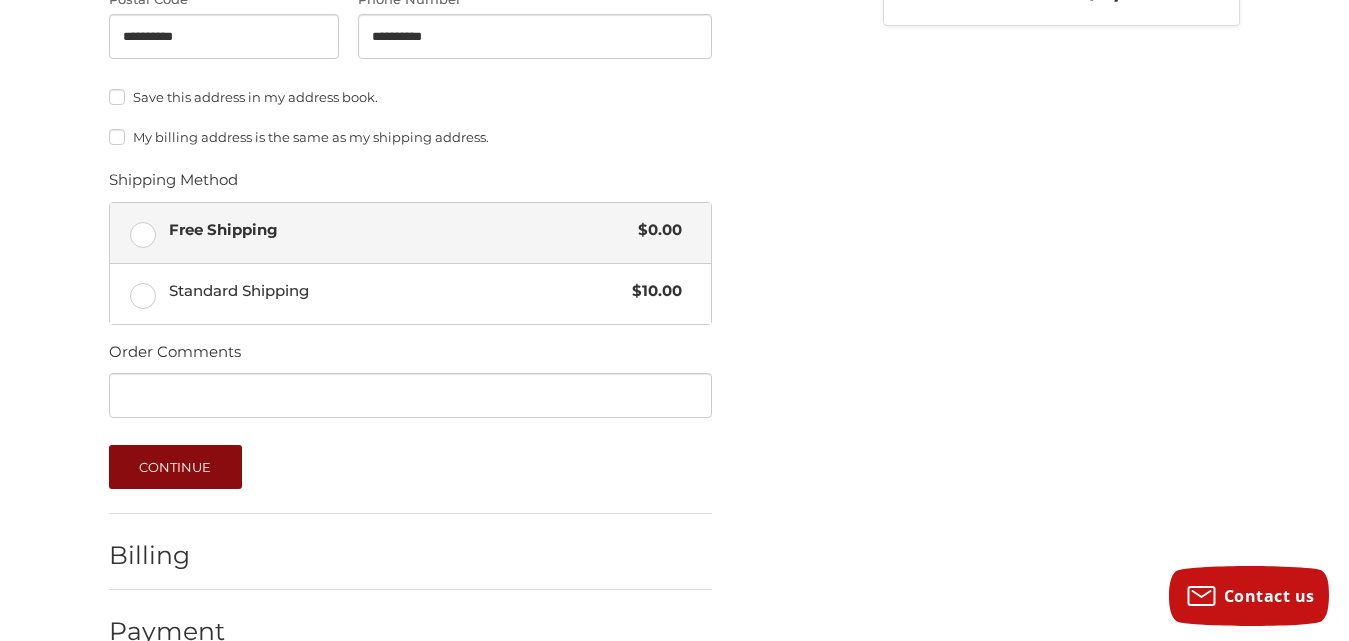 type on "**********" 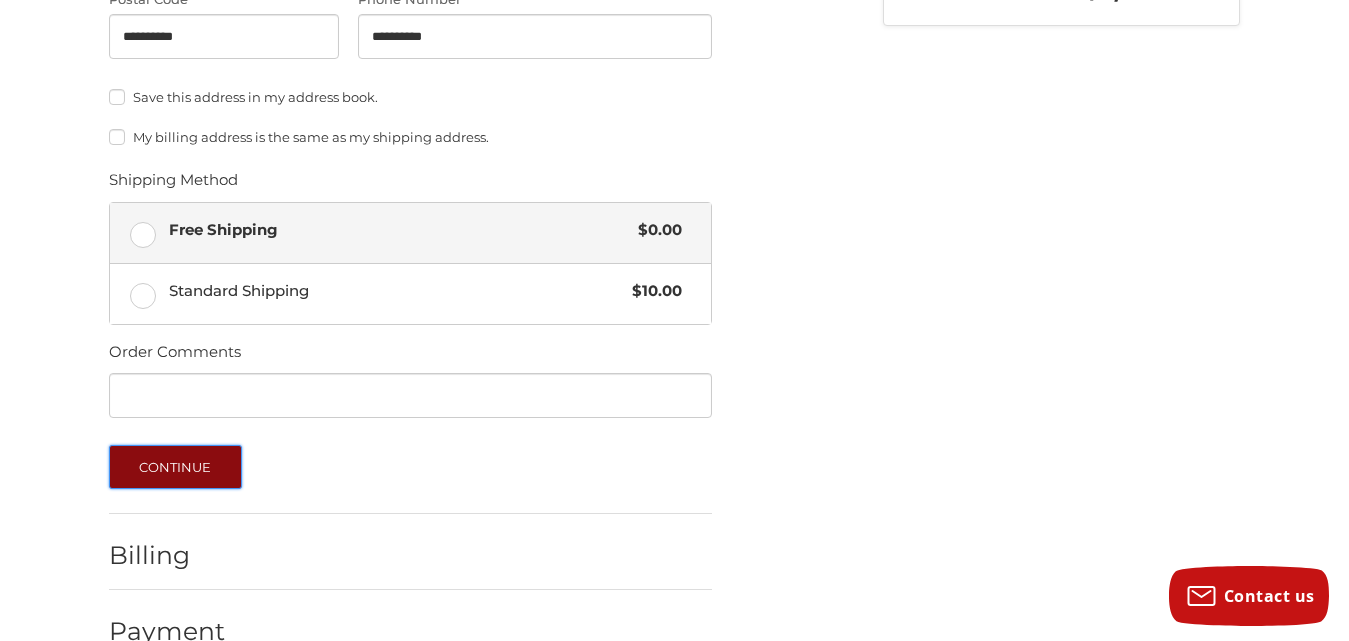 click on "Continue" at bounding box center [175, 467] 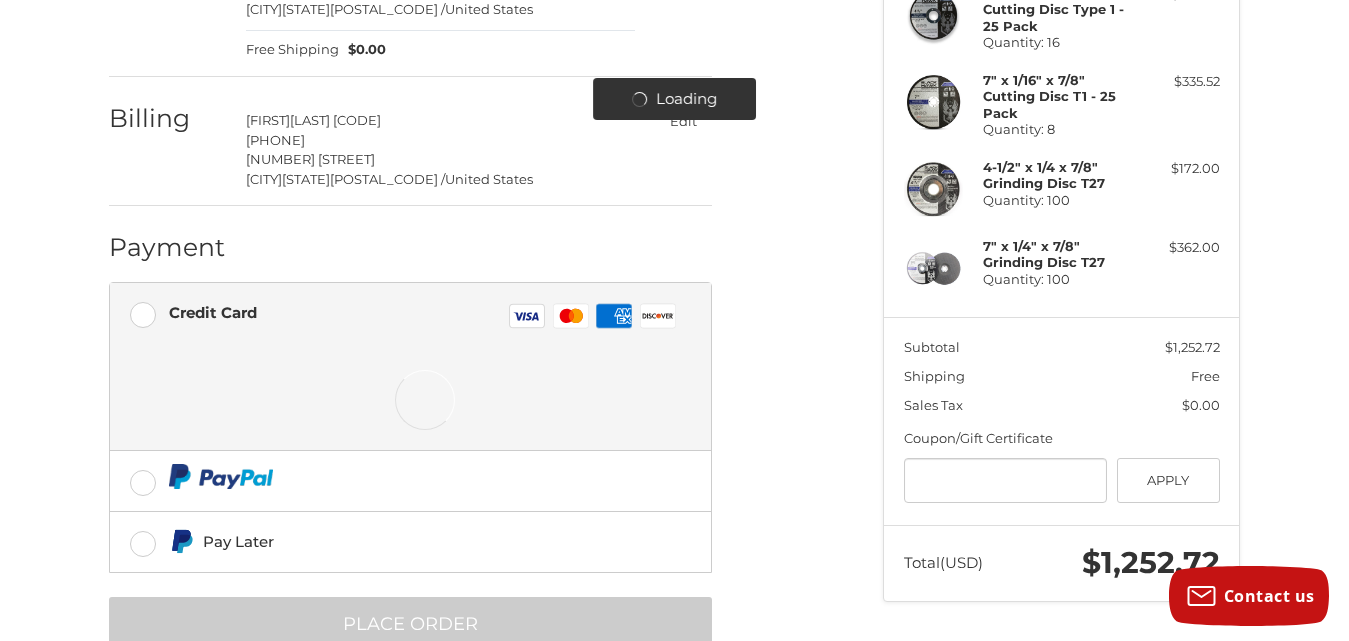 scroll, scrollTop: 382, scrollLeft: 0, axis: vertical 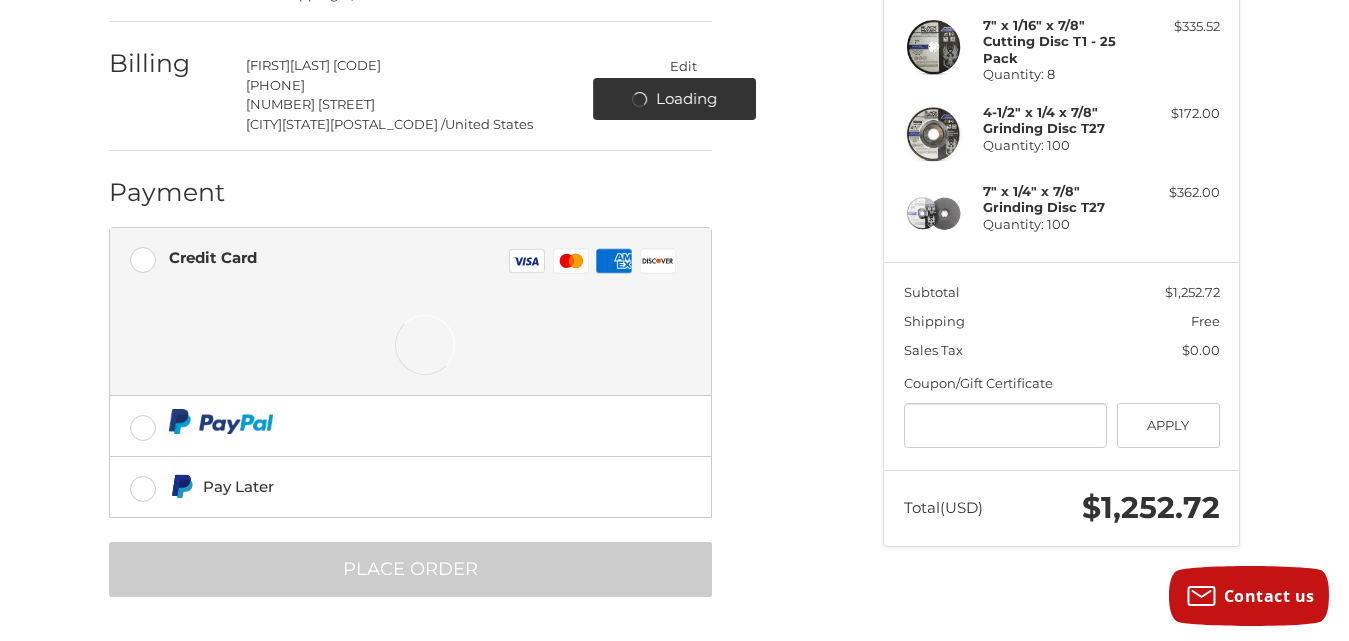click at bounding box center (425, 345) 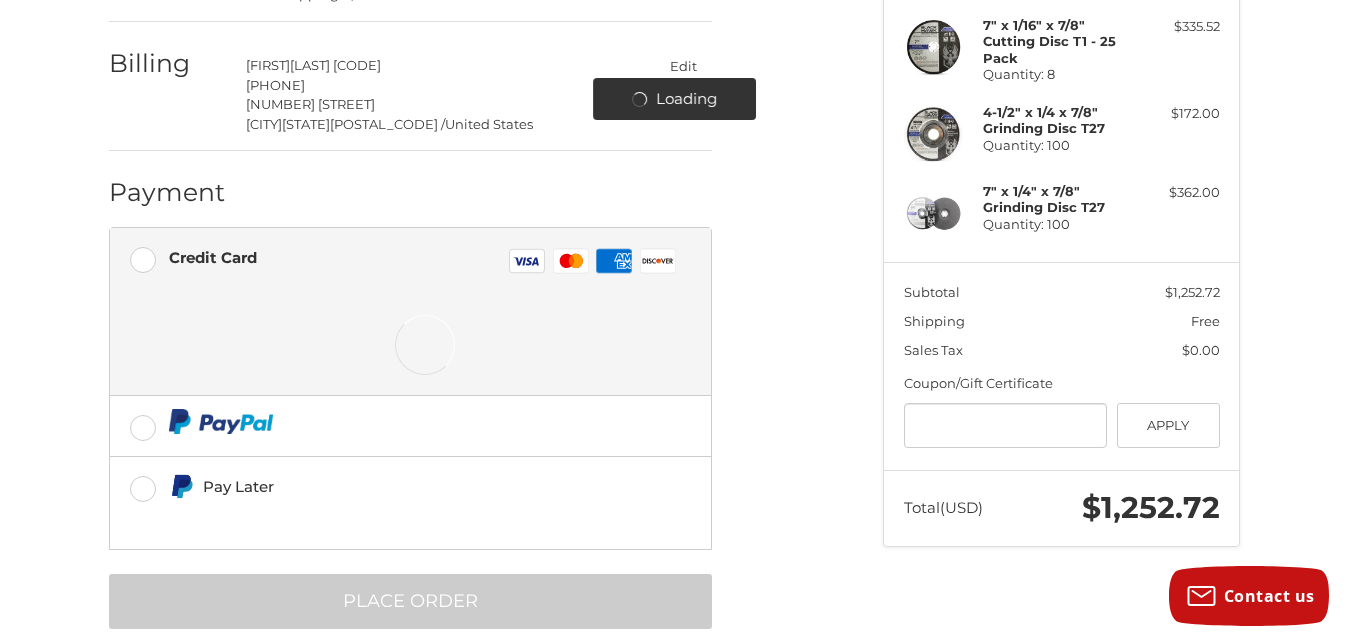 scroll, scrollTop: 414, scrollLeft: 0, axis: vertical 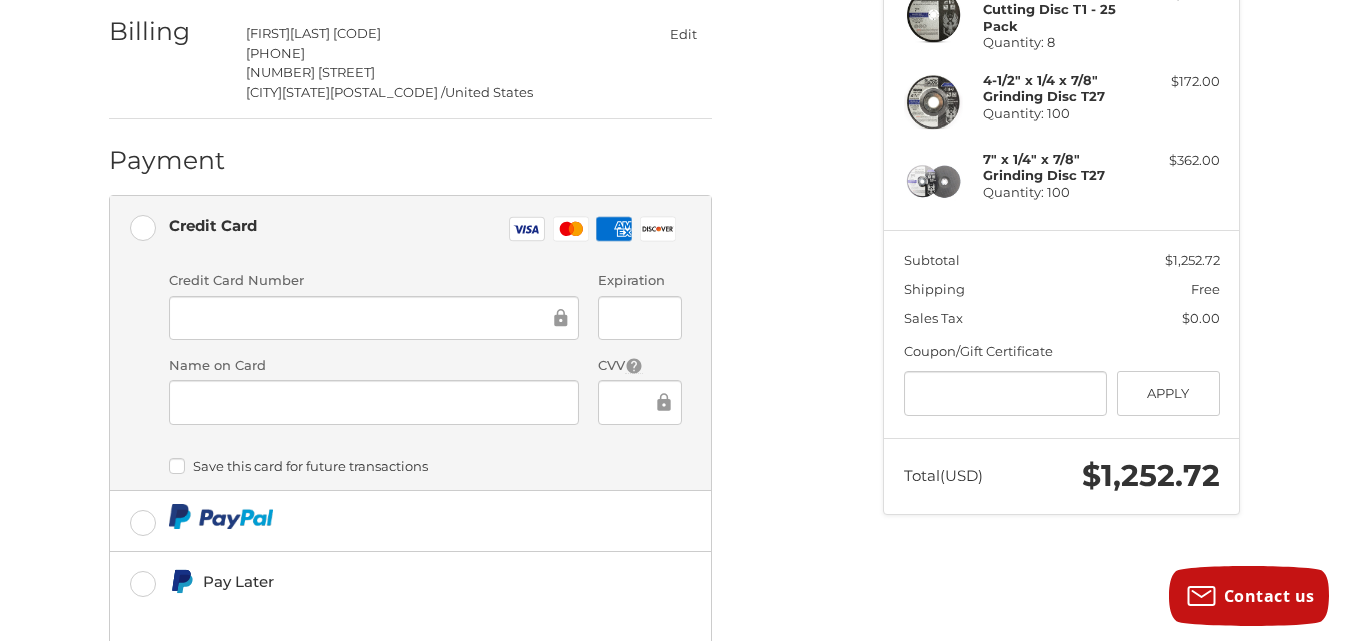 click at bounding box center (374, 318) 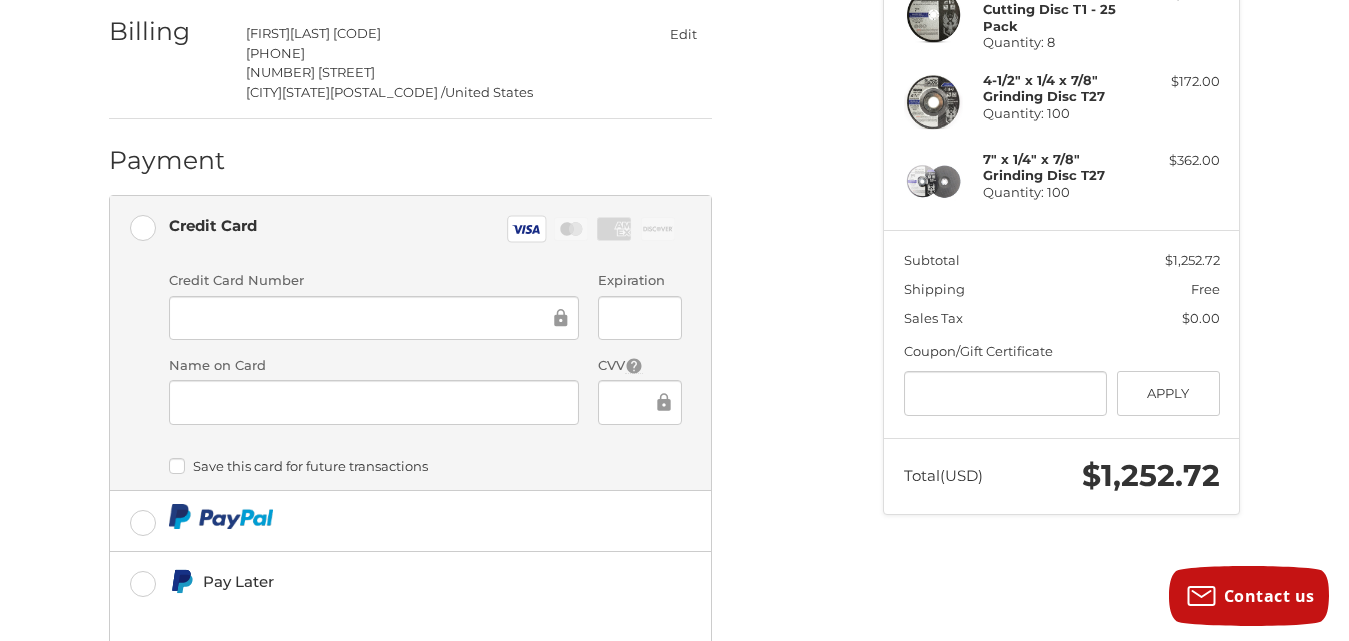 scroll, scrollTop: 541, scrollLeft: 0, axis: vertical 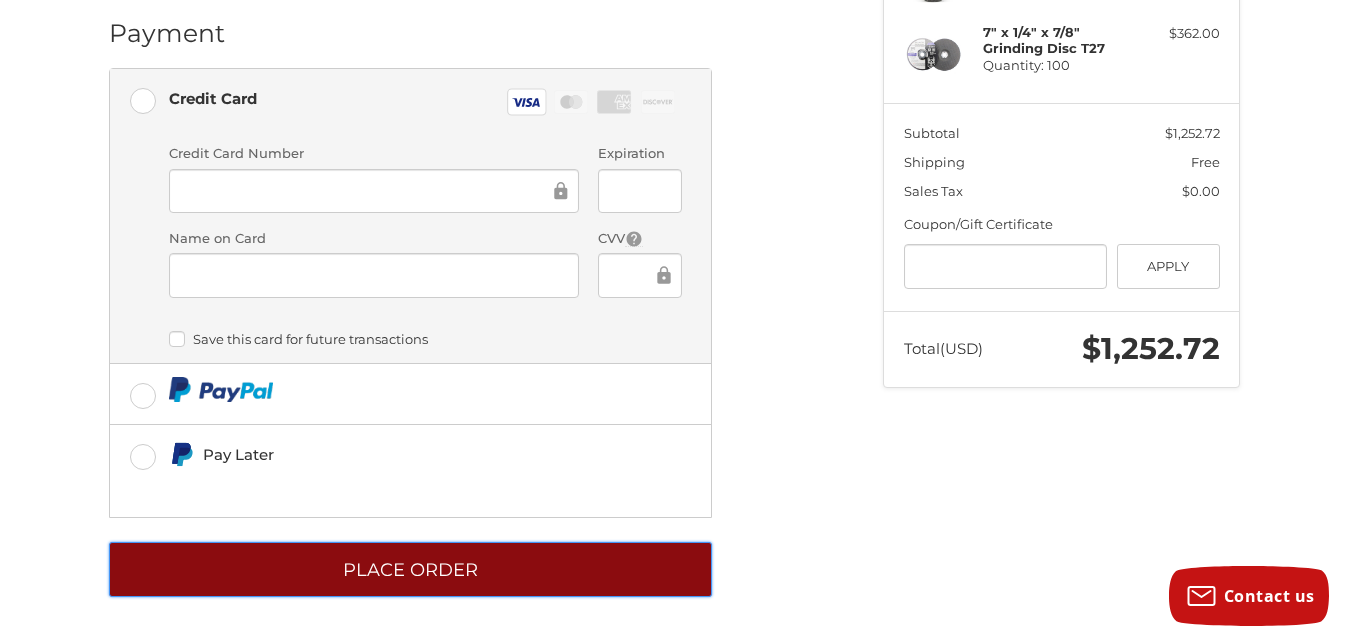 click on "Place Order" at bounding box center [410, 569] 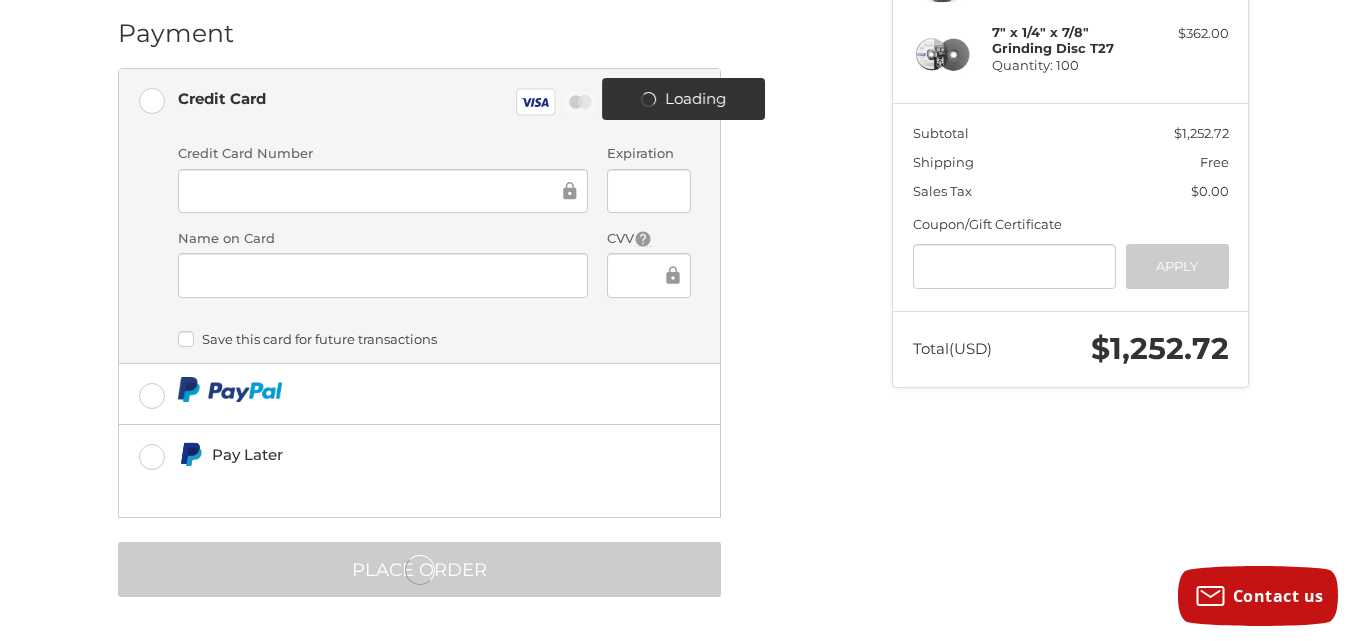 scroll, scrollTop: 0, scrollLeft: 0, axis: both 